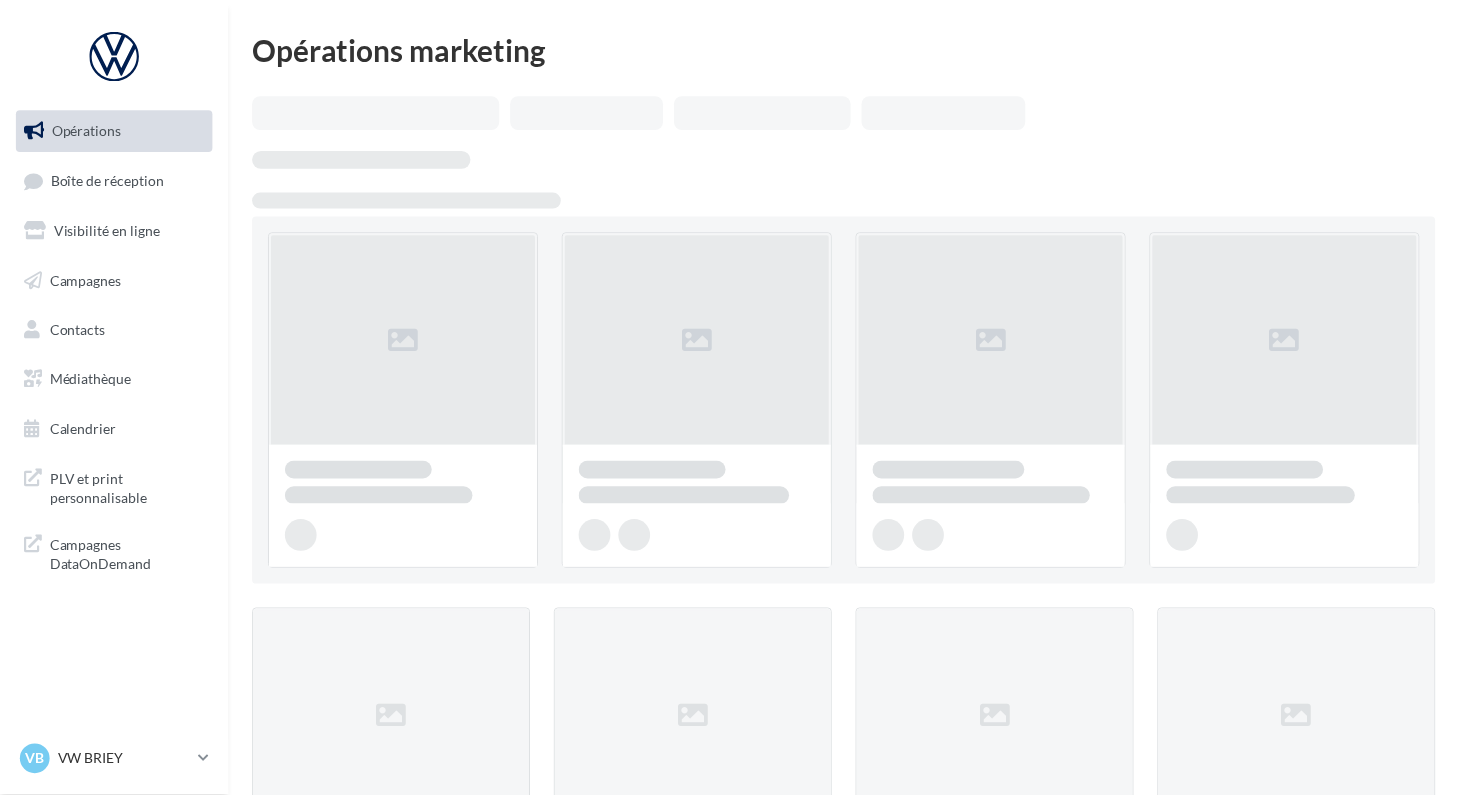 scroll, scrollTop: 0, scrollLeft: 0, axis: both 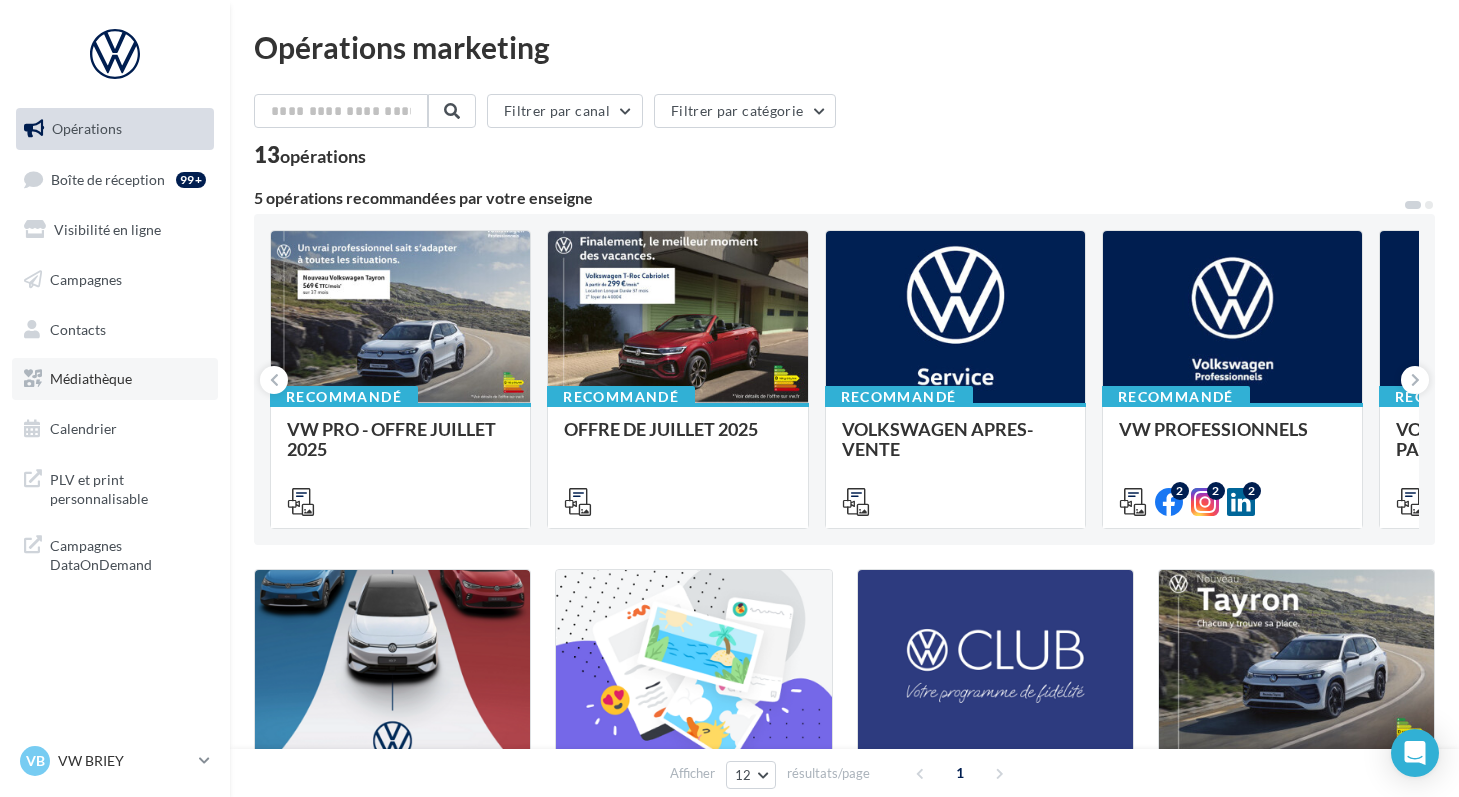 click on "Médiathèque" at bounding box center (91, 378) 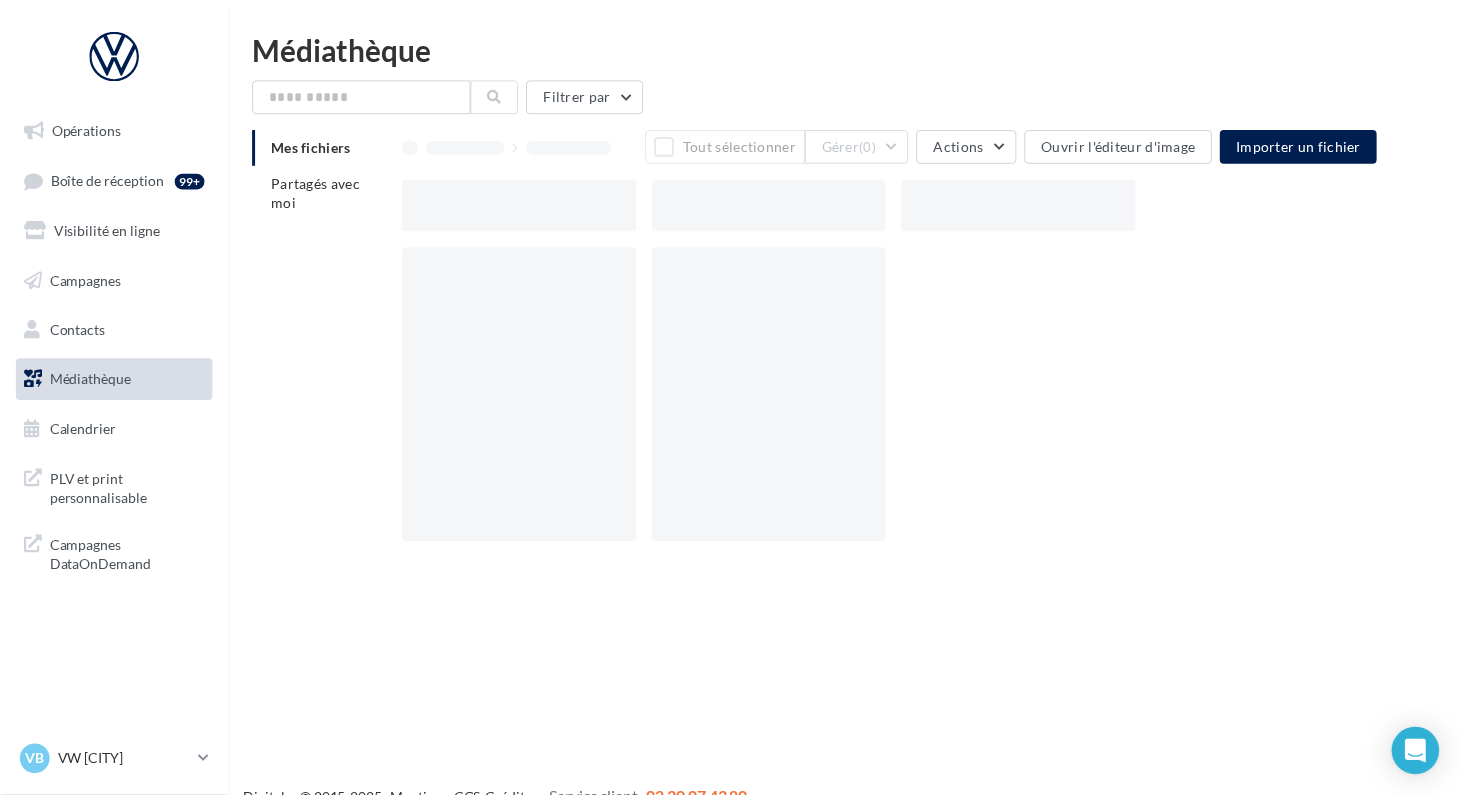 scroll, scrollTop: 0, scrollLeft: 0, axis: both 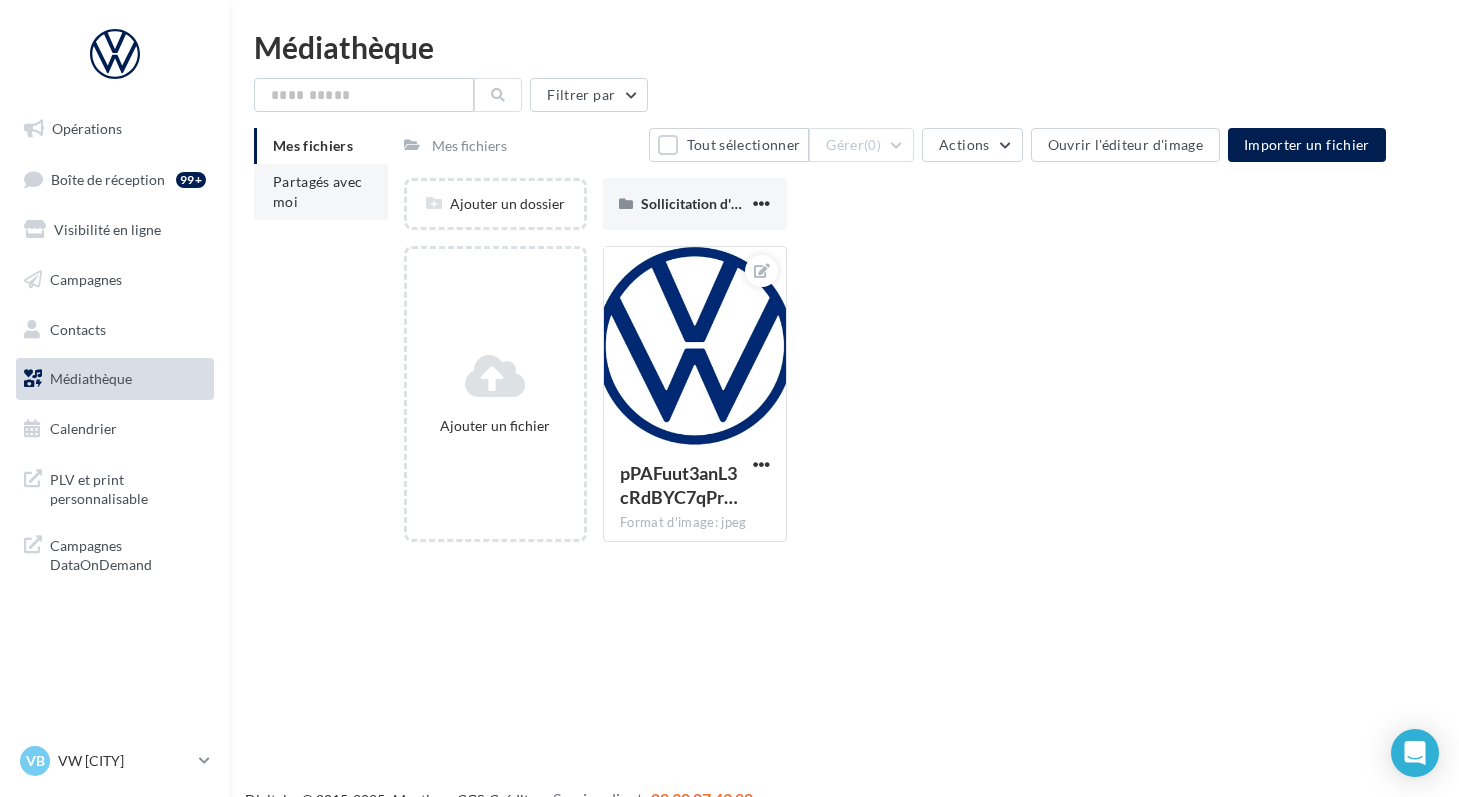 click on "Partagés avec moi" at bounding box center (321, 192) 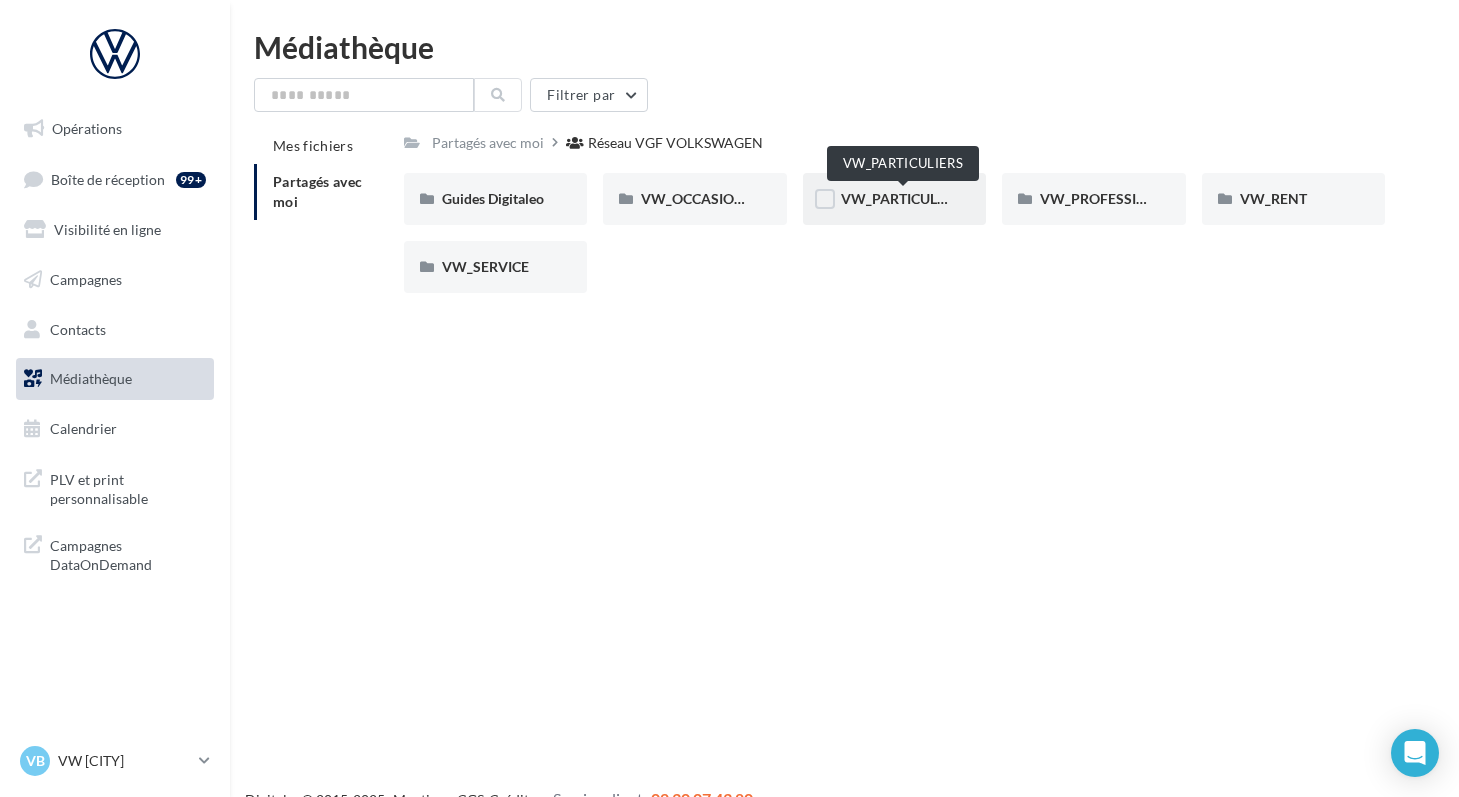 click on "VW_PARTICULIERS" at bounding box center [903, 198] 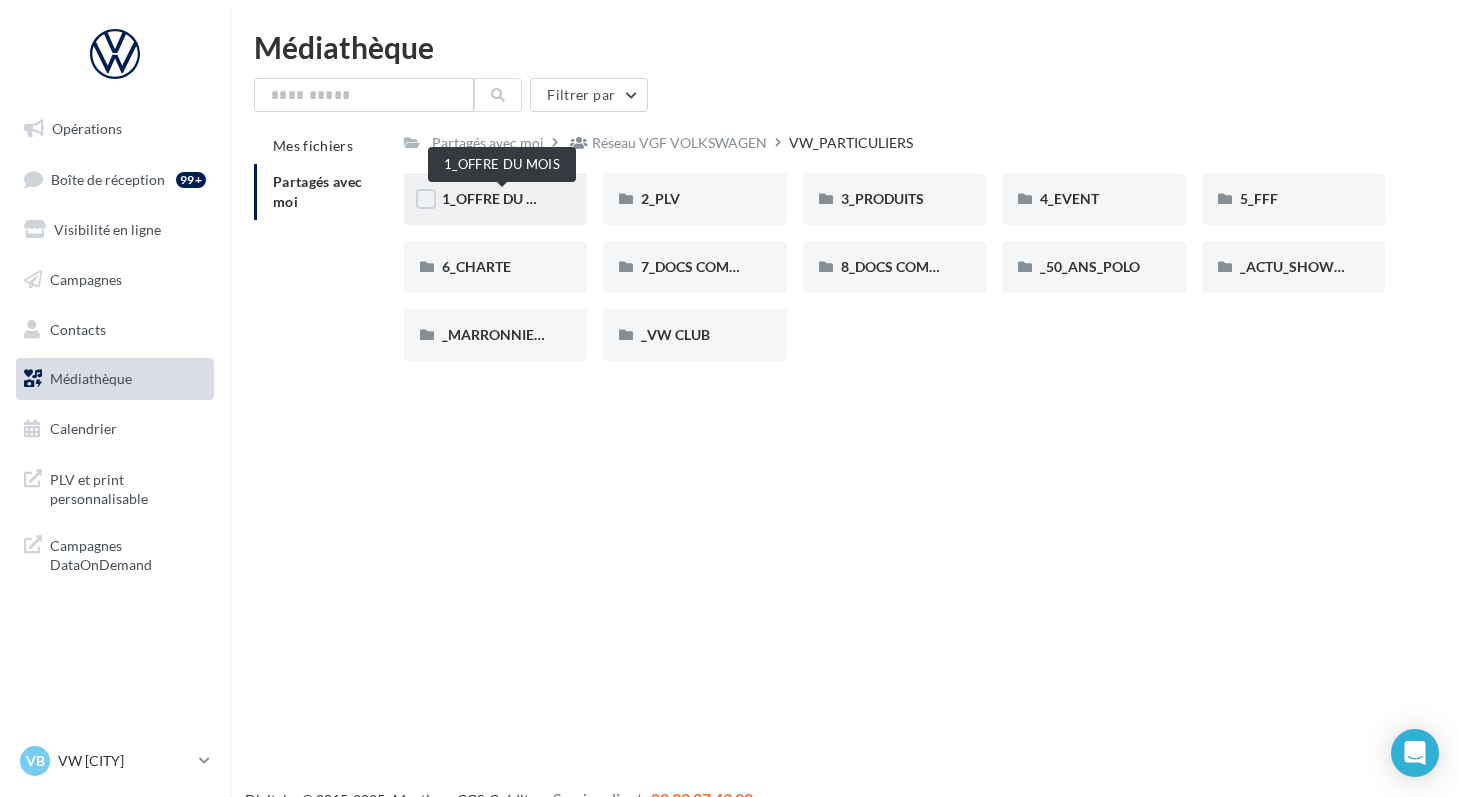 click on "1_OFFRE DU MOIS" at bounding box center (502, 198) 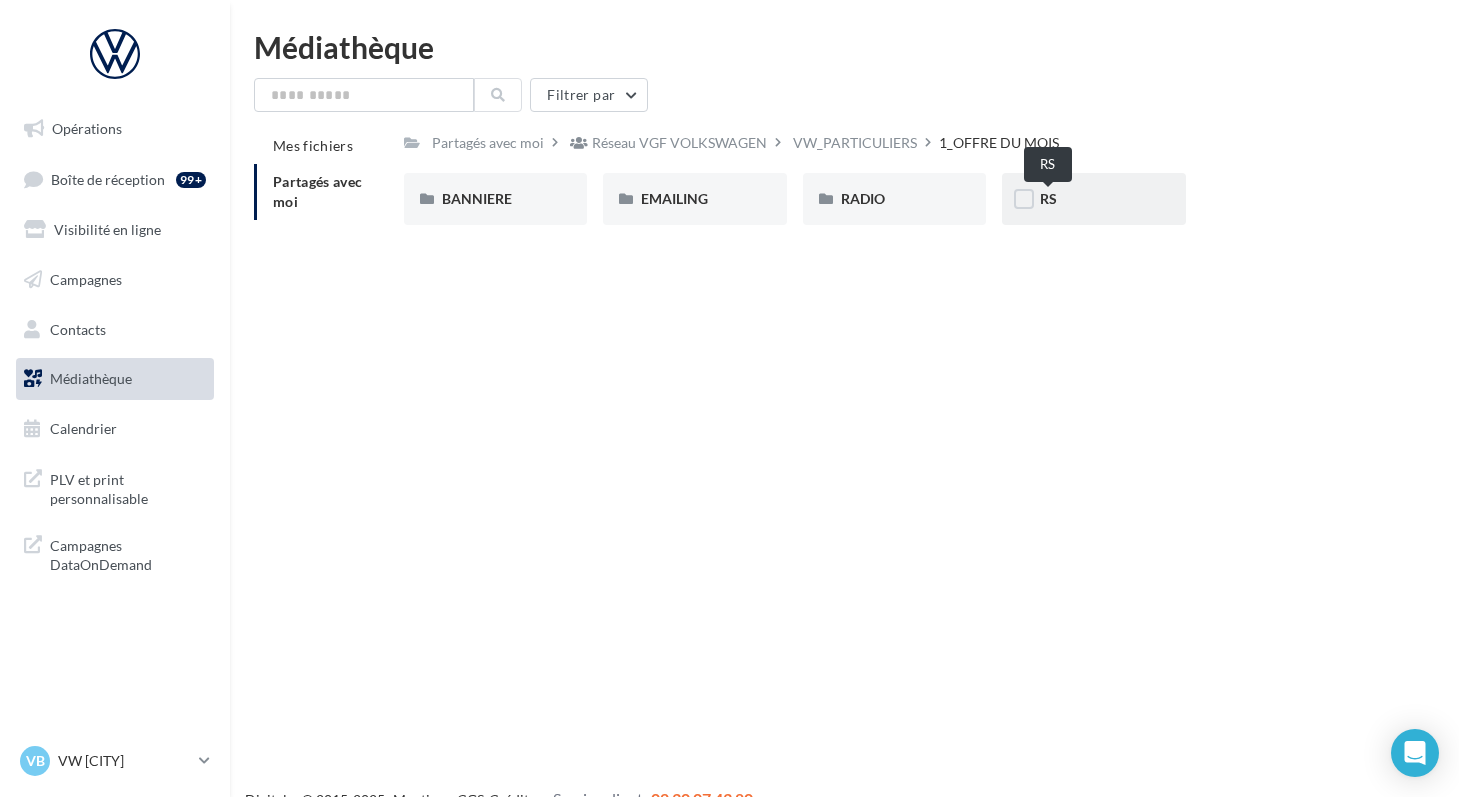click on "RS" at bounding box center (1048, 198) 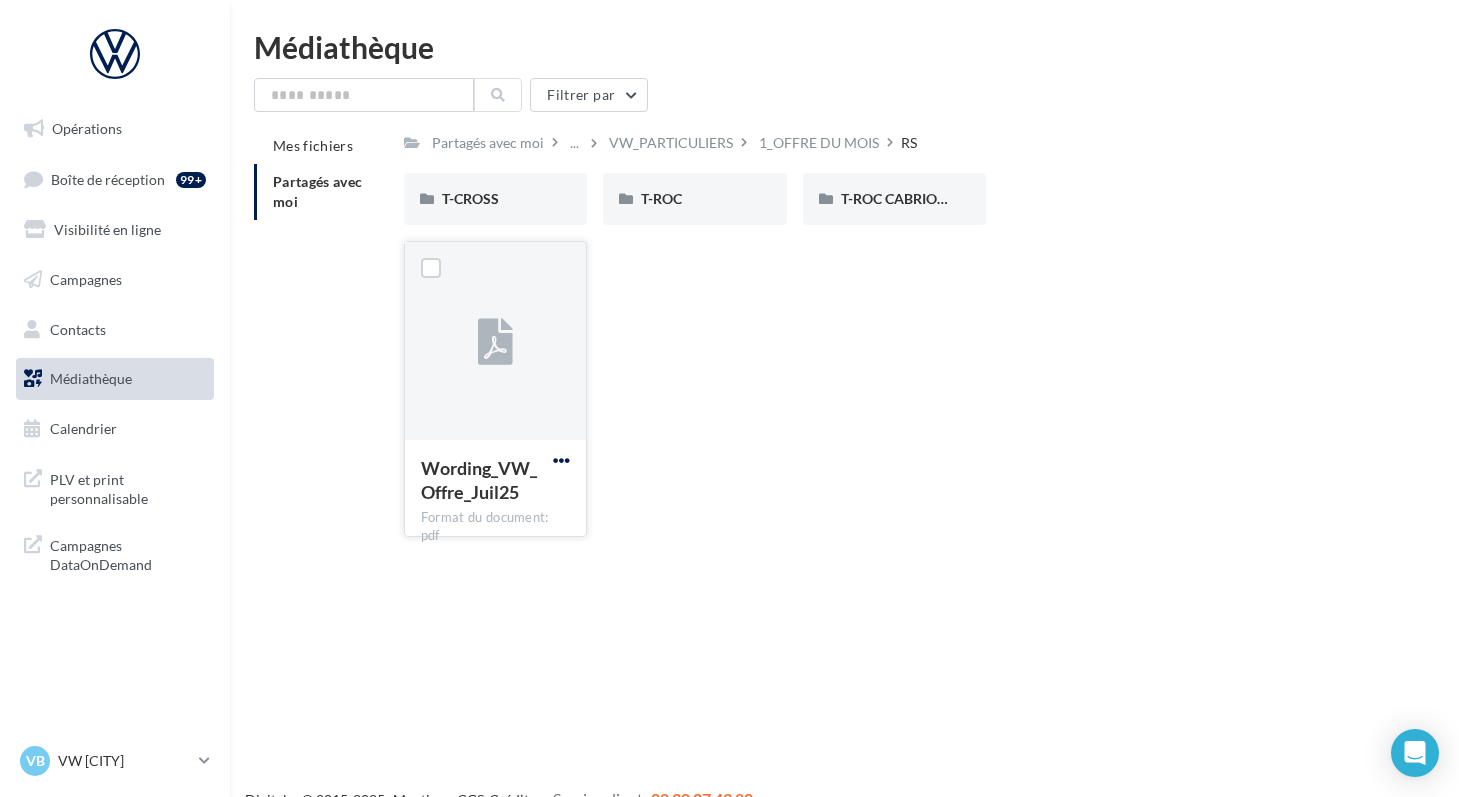 click at bounding box center (561, 460) 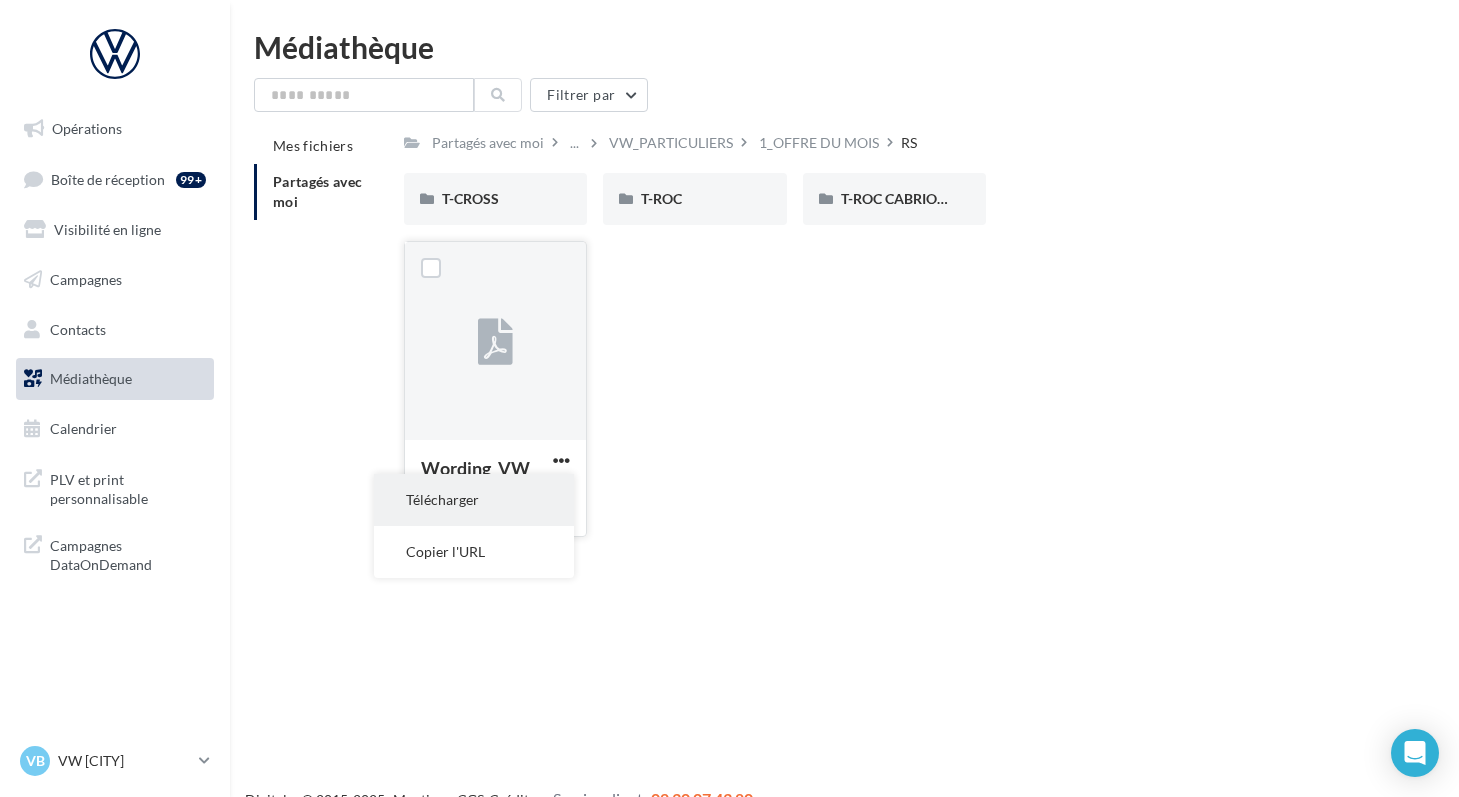 click on "Télécharger" at bounding box center [474, 500] 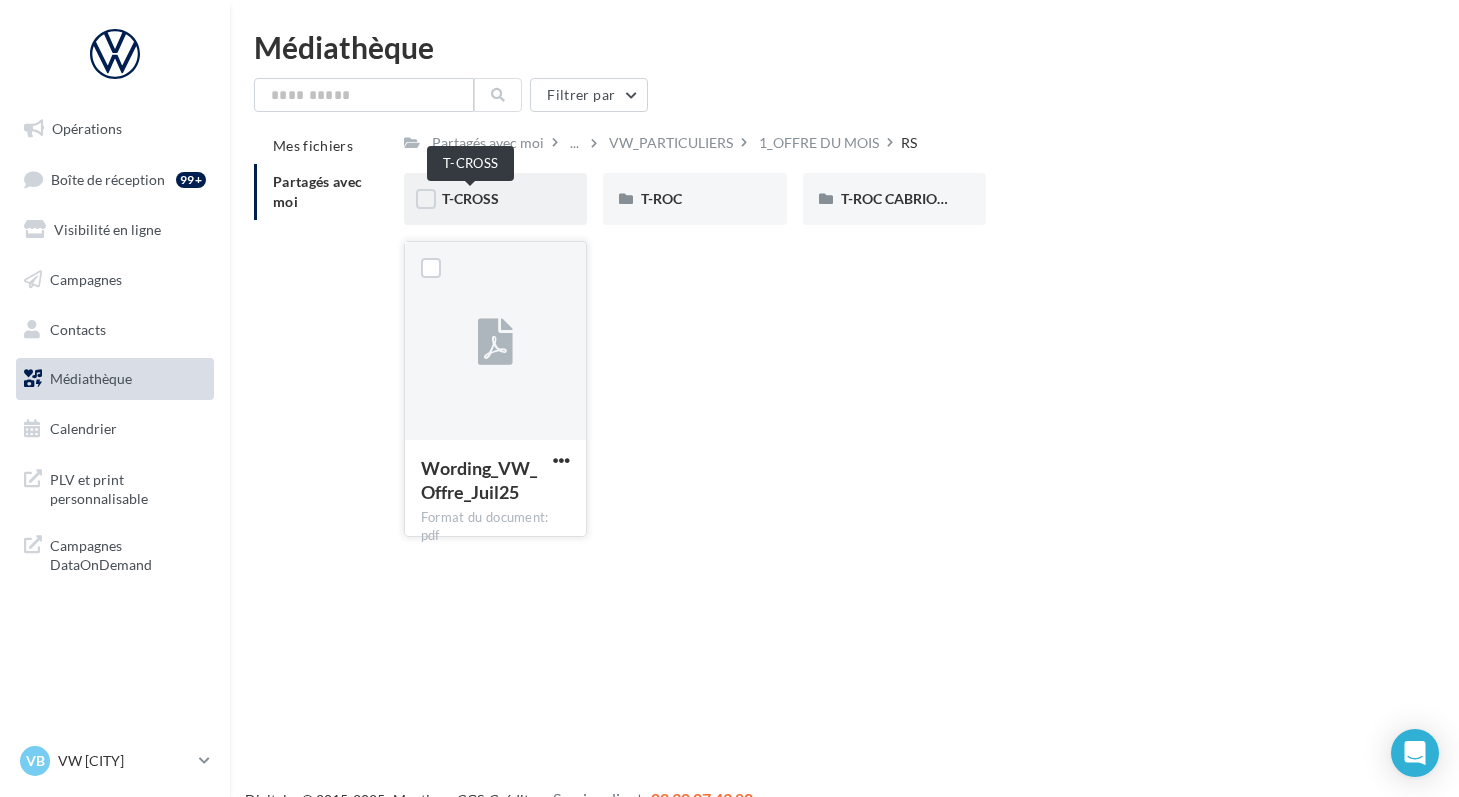 click on "T-CROSS" at bounding box center (470, 198) 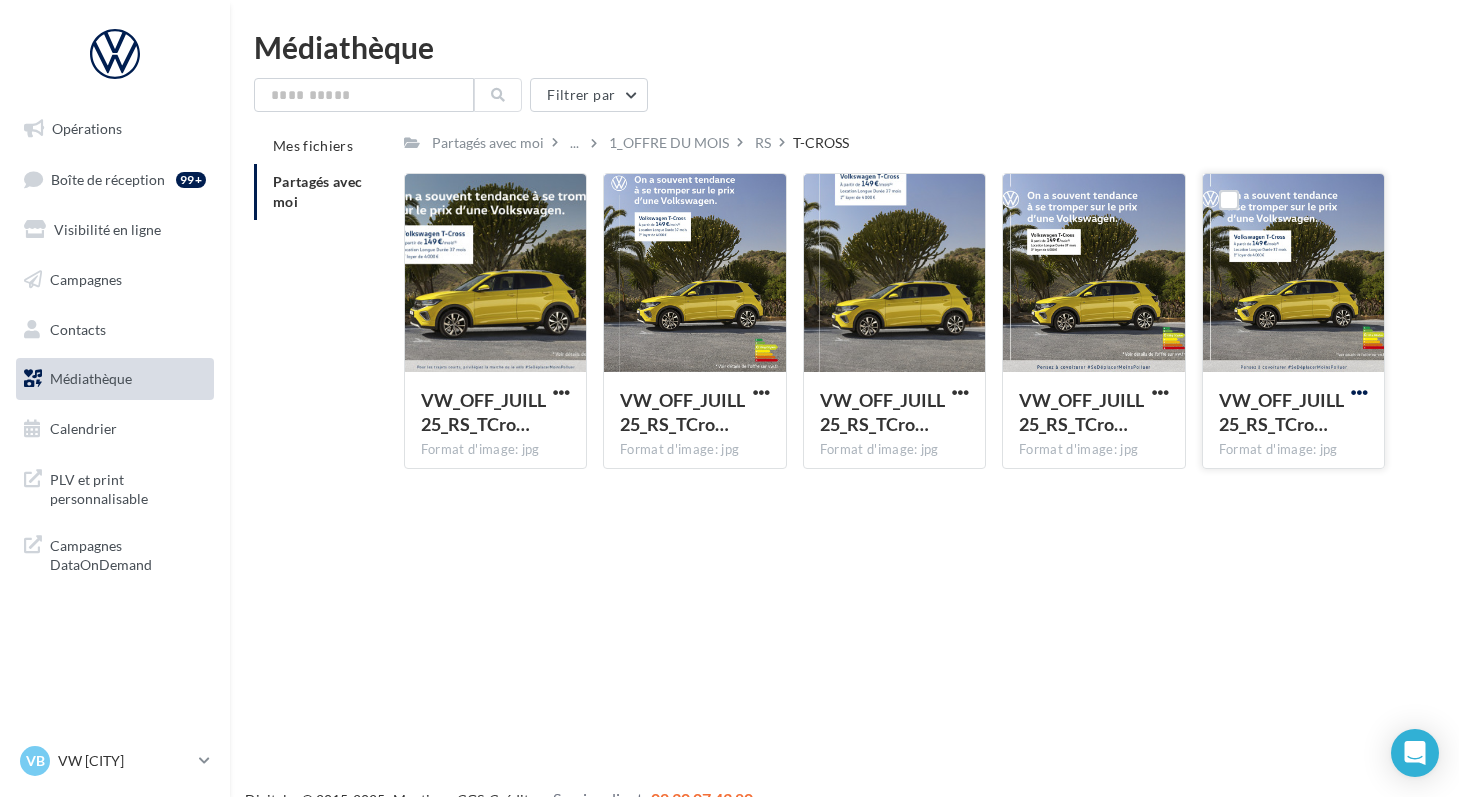 click at bounding box center [561, 392] 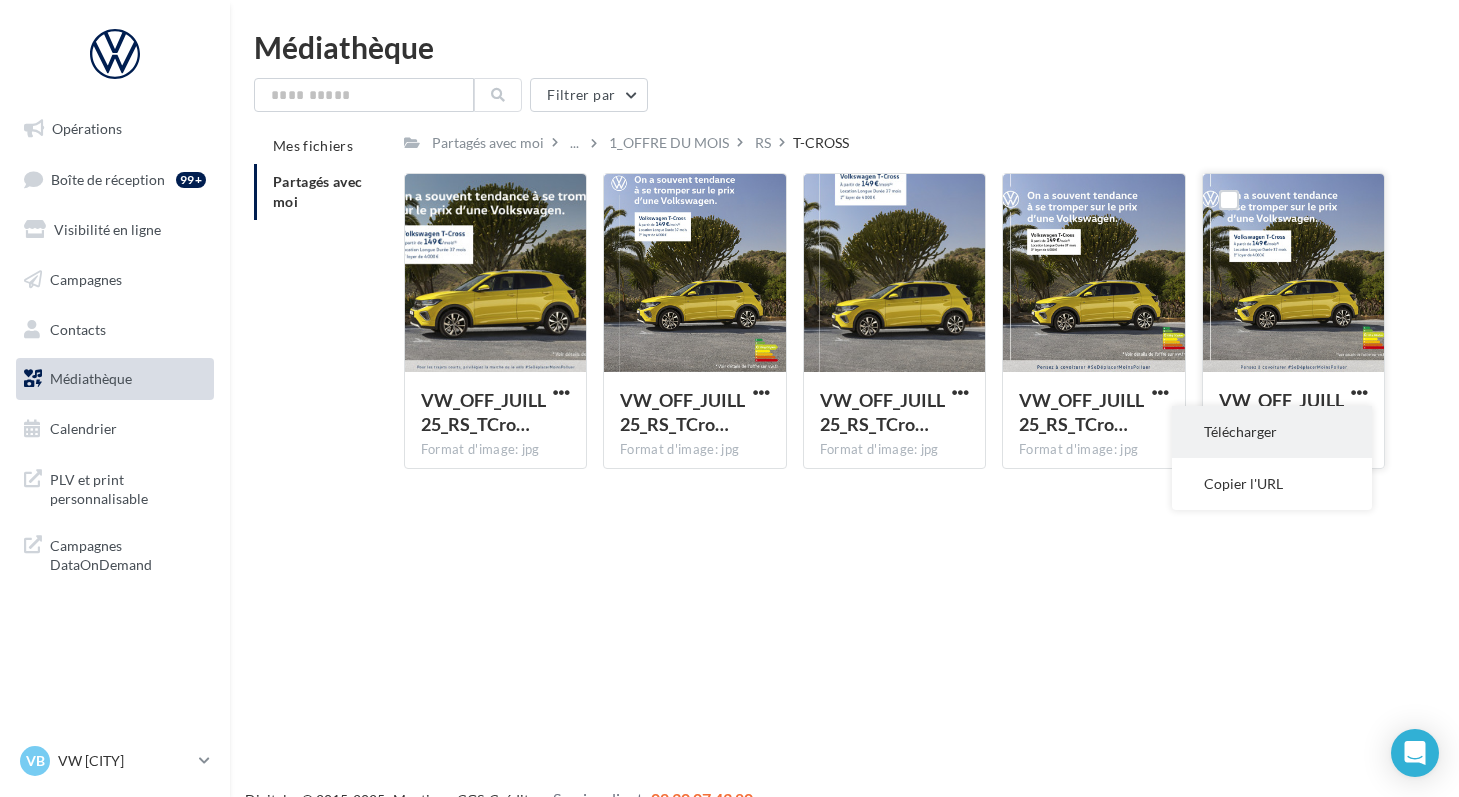 click on "Télécharger" at bounding box center [1272, 432] 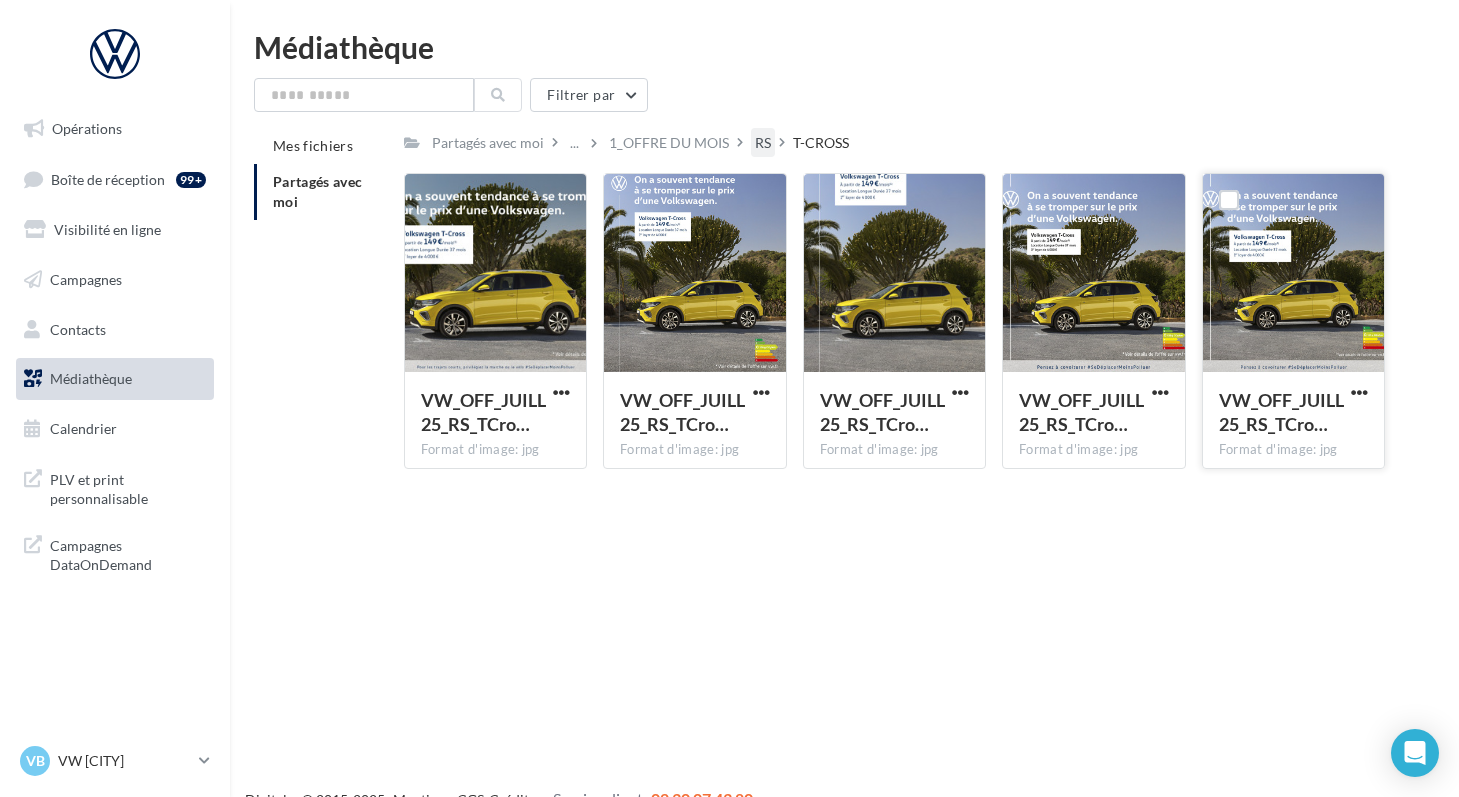 click on "RS" at bounding box center (488, 142) 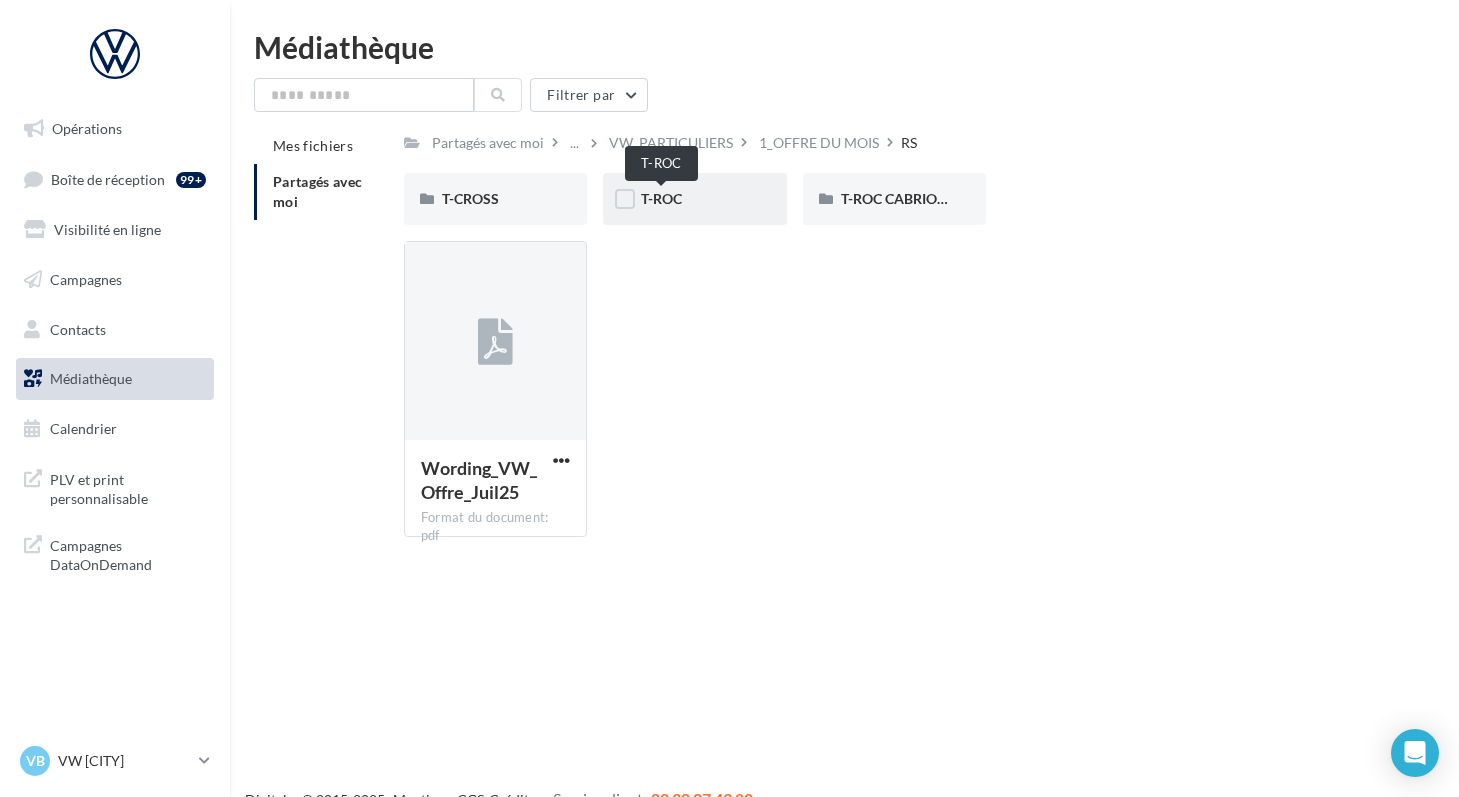 click on "T-ROC" at bounding box center [661, 198] 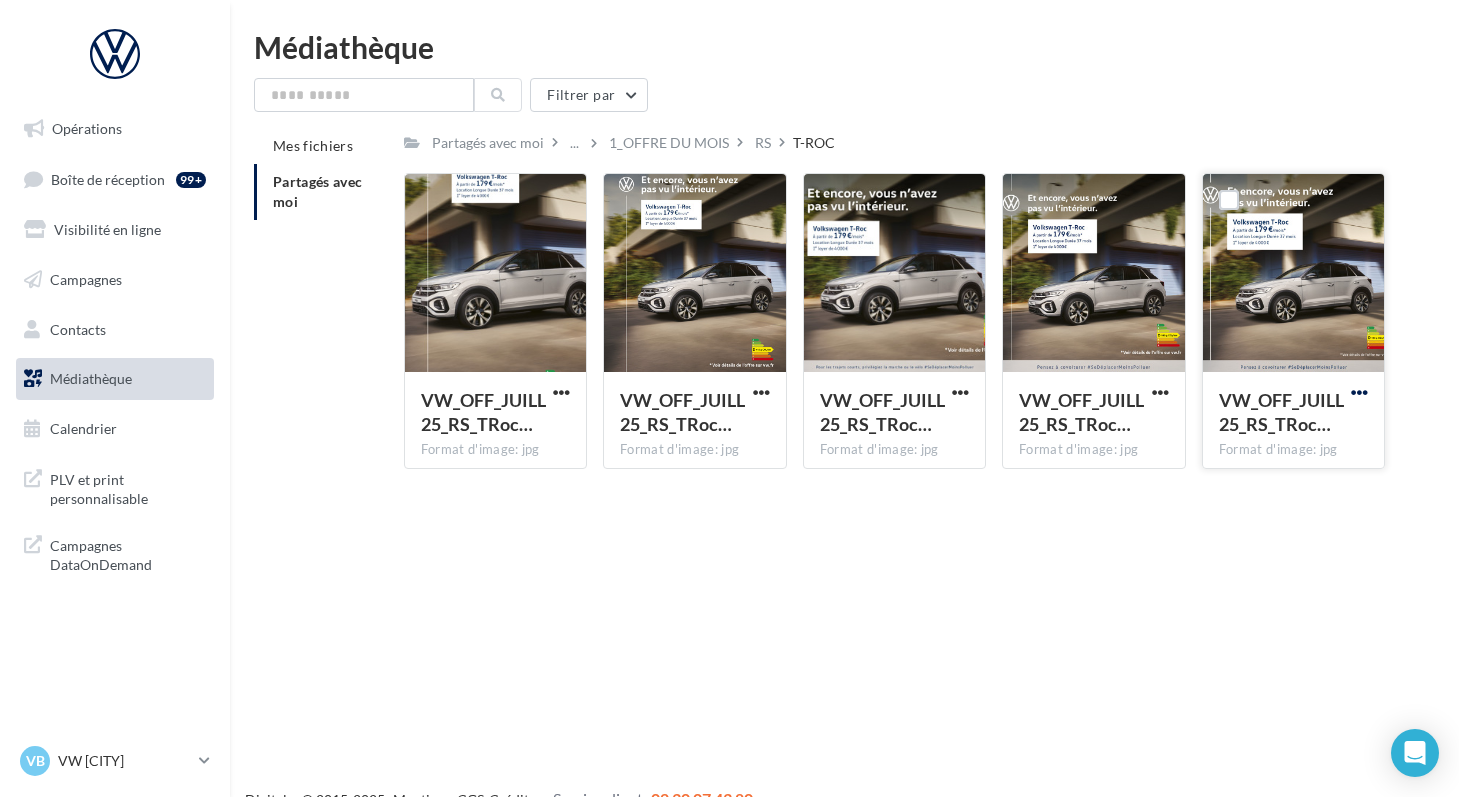 click at bounding box center (561, 392) 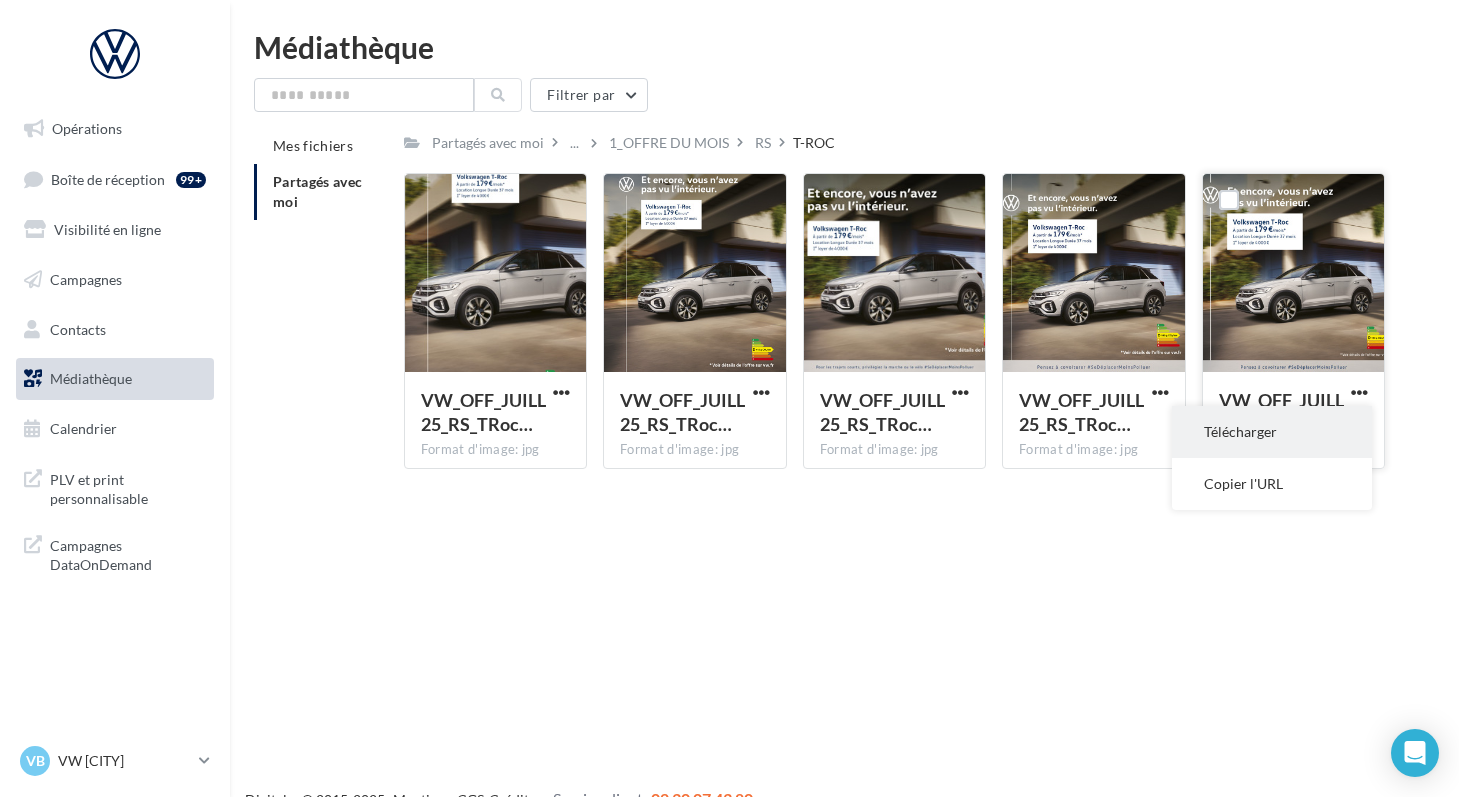 click on "Télécharger" at bounding box center (1272, 432) 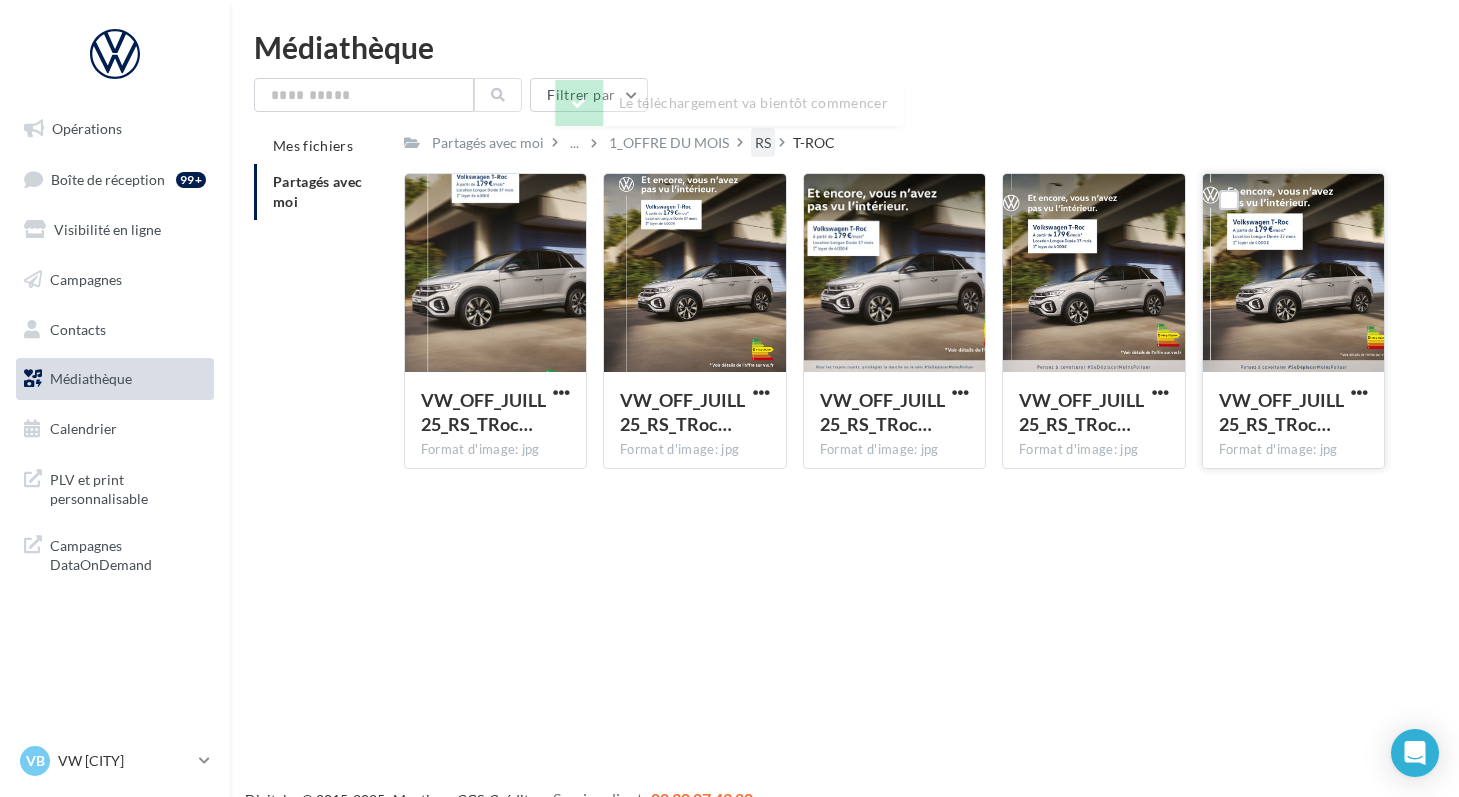 click on "RS" at bounding box center (488, 143) 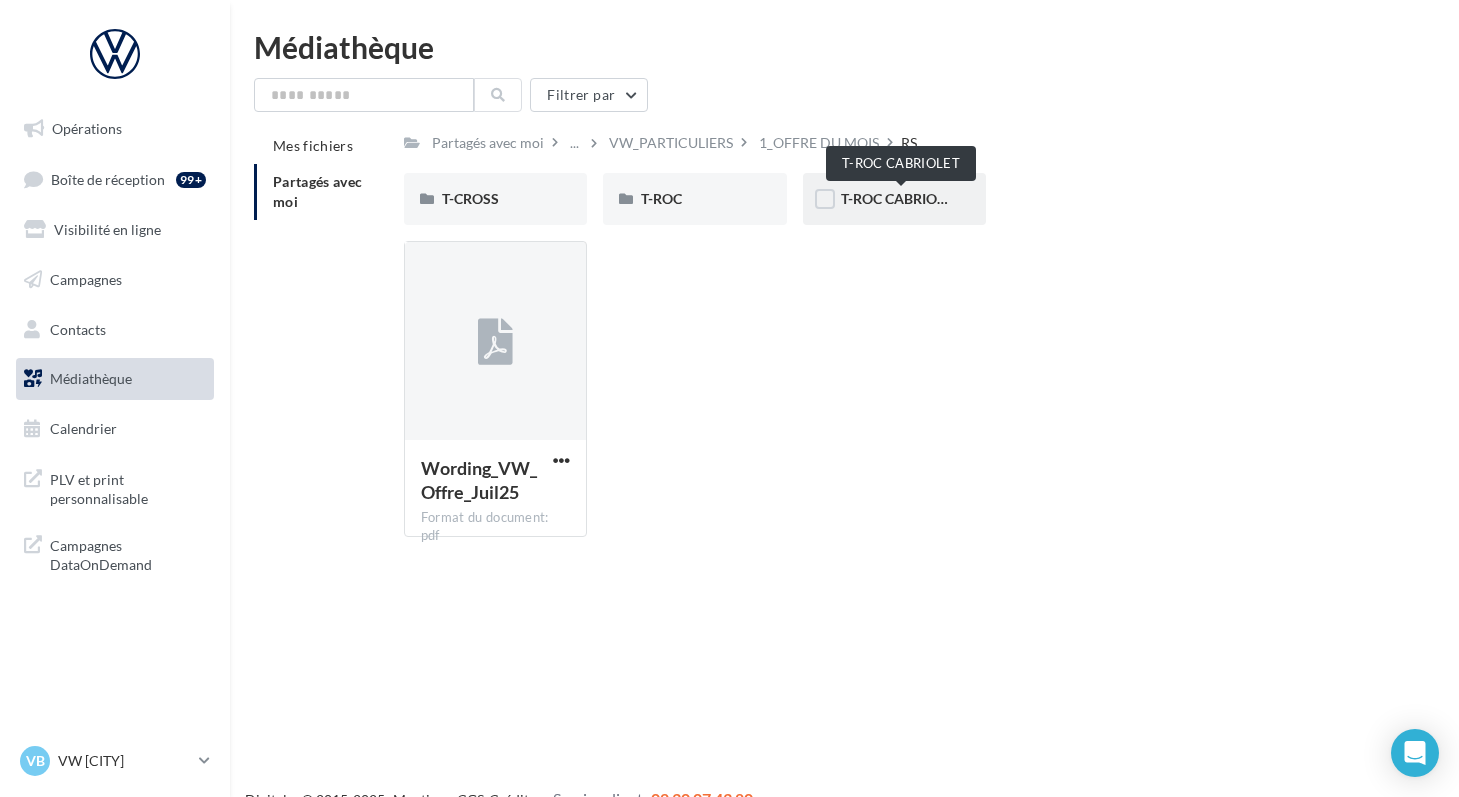 click on "T-ROC CABRIOLET" at bounding box center (900, 198) 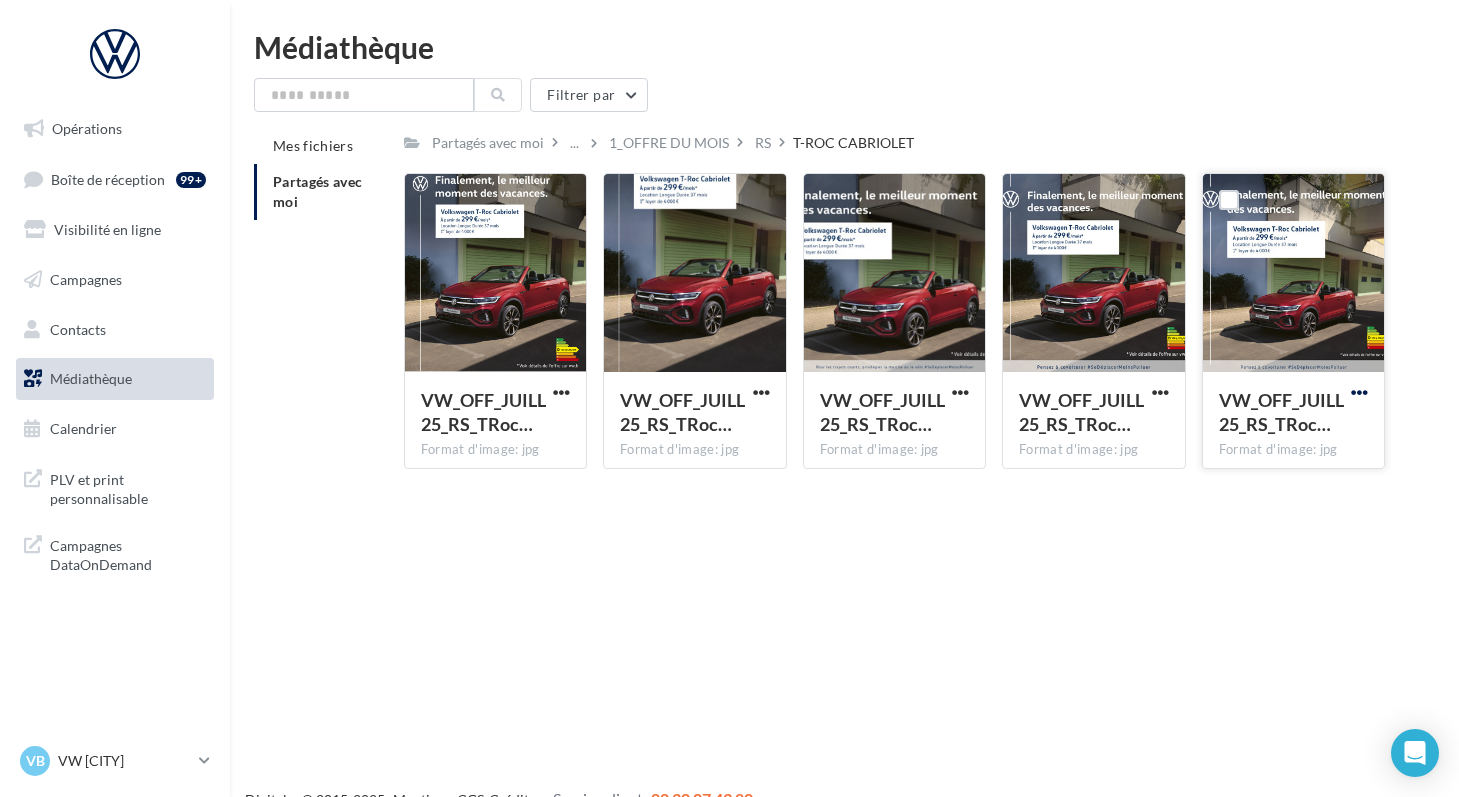 click at bounding box center (561, 392) 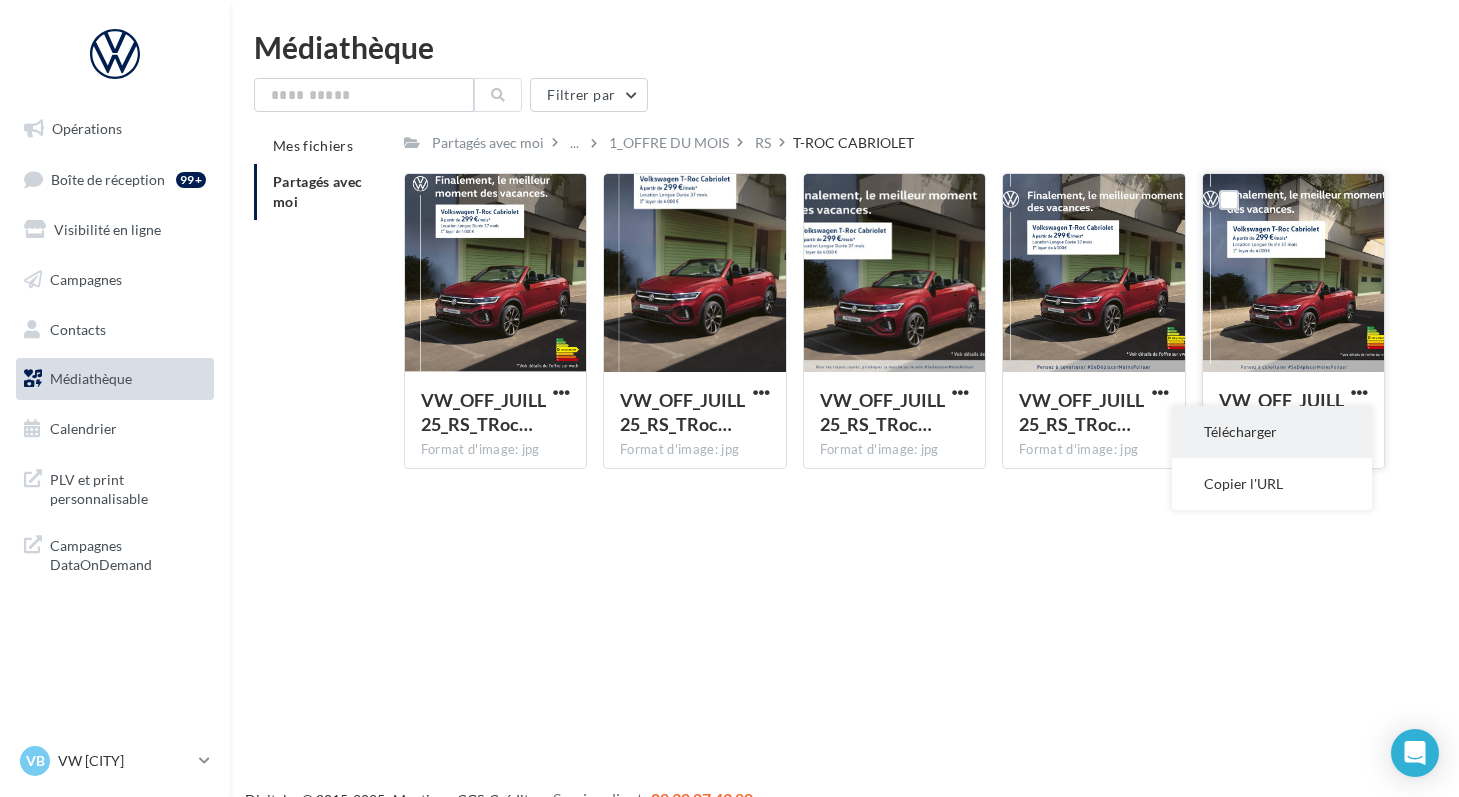 click on "Télécharger" at bounding box center [1272, 432] 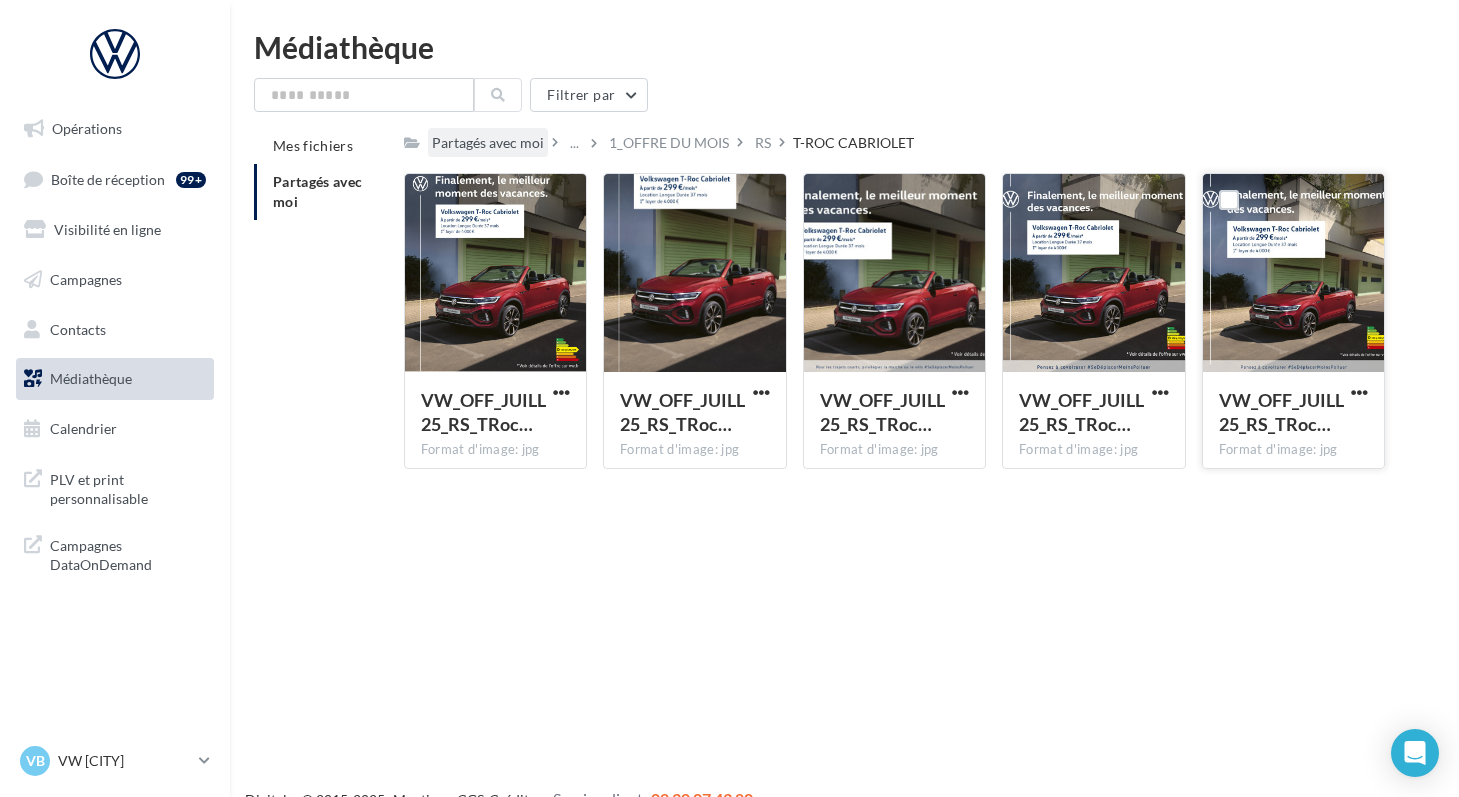 click on "Partagés avec moi" at bounding box center (488, 143) 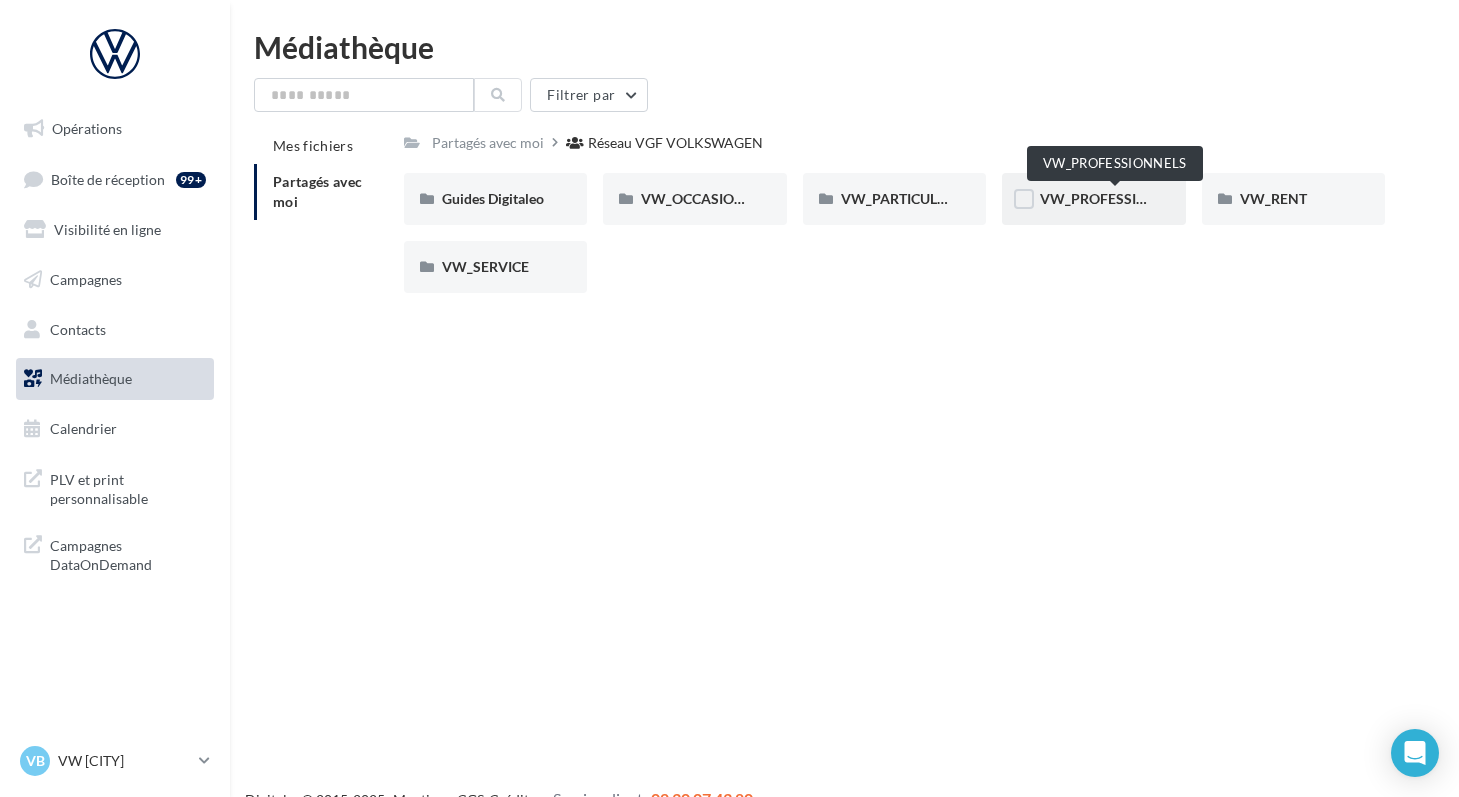 click on "VW_PROFESSIONNELS" at bounding box center [1116, 198] 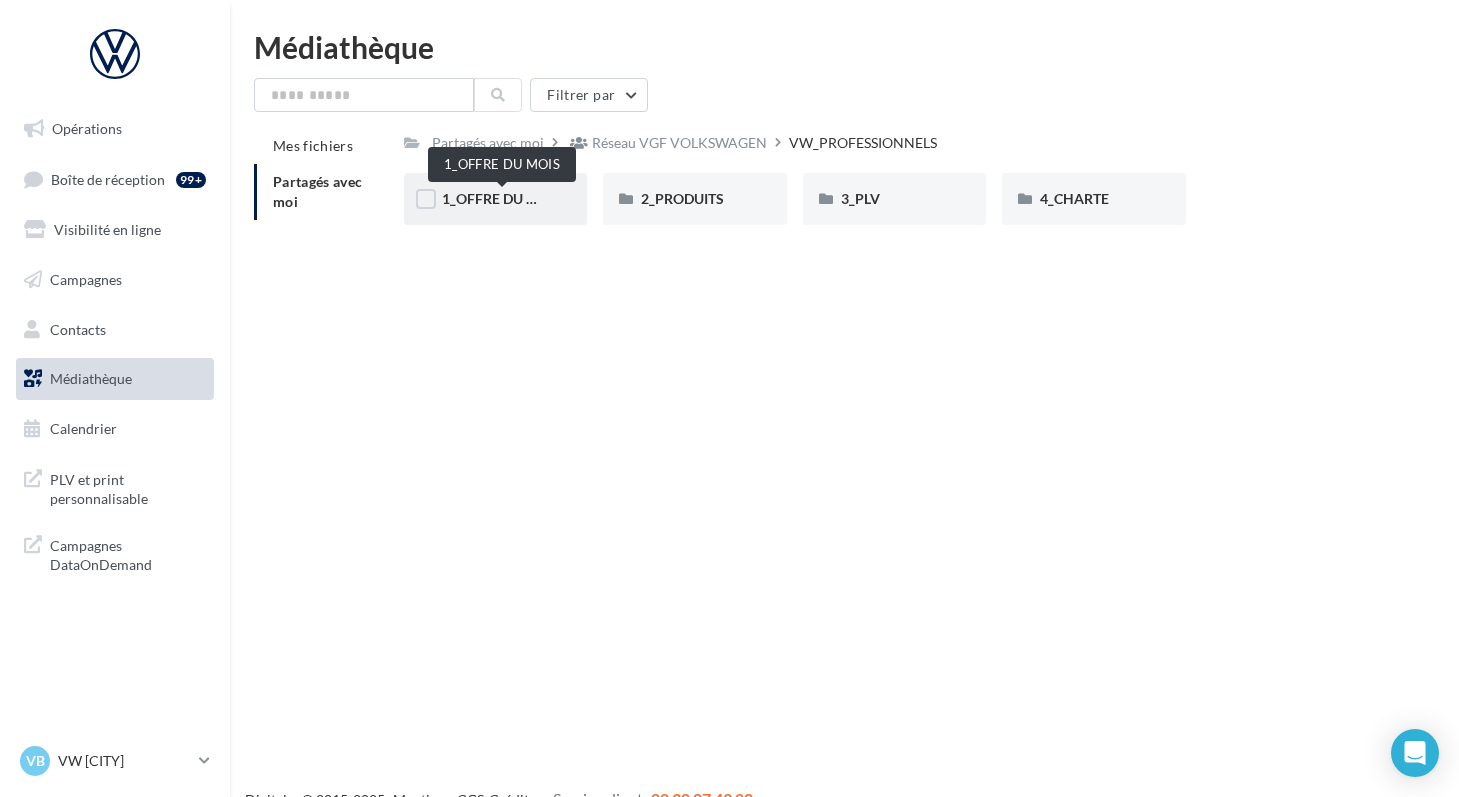 click on "1_OFFRE DU MOIS" at bounding box center [502, 198] 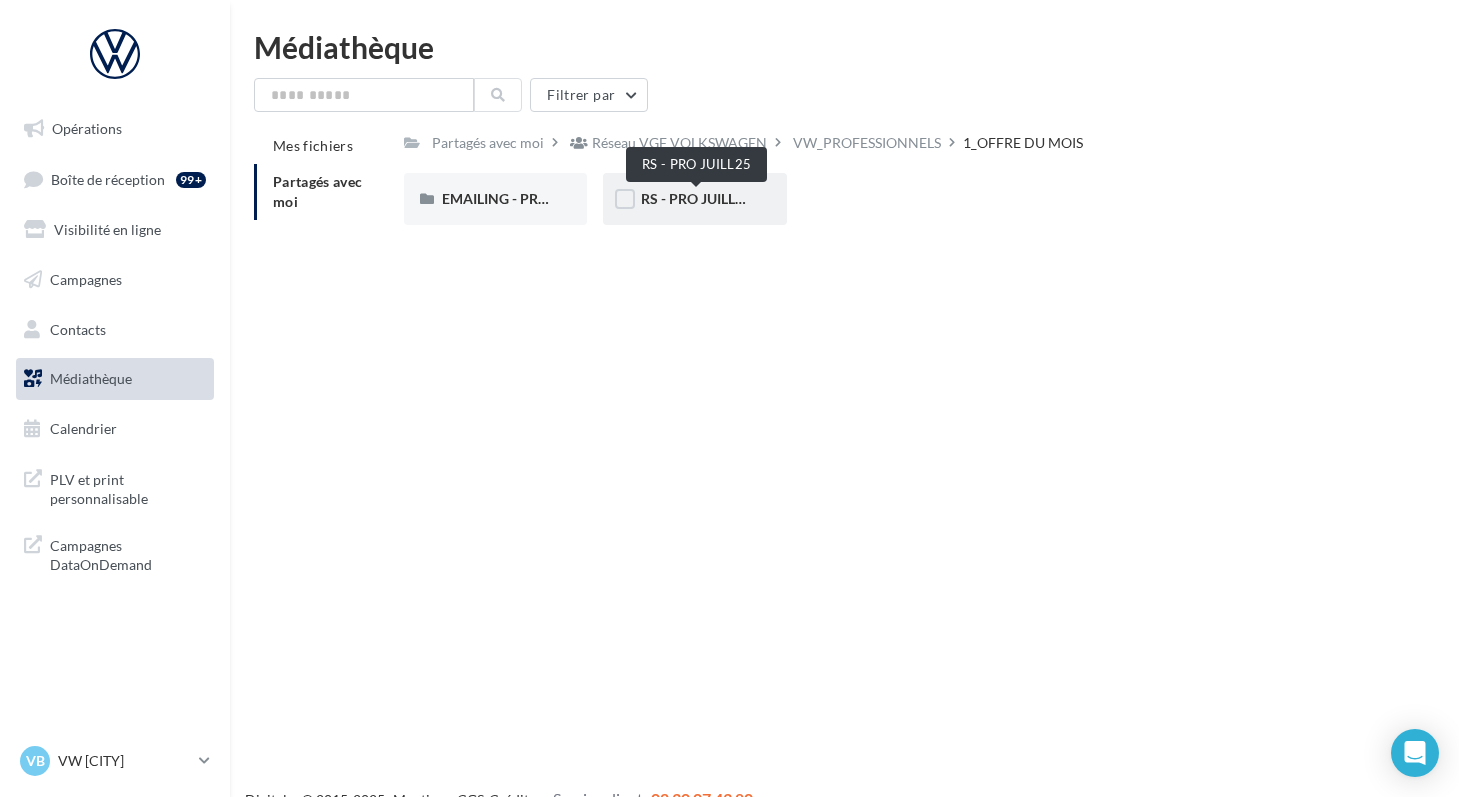 click on "RS - PRO JUILL25" at bounding box center [696, 198] 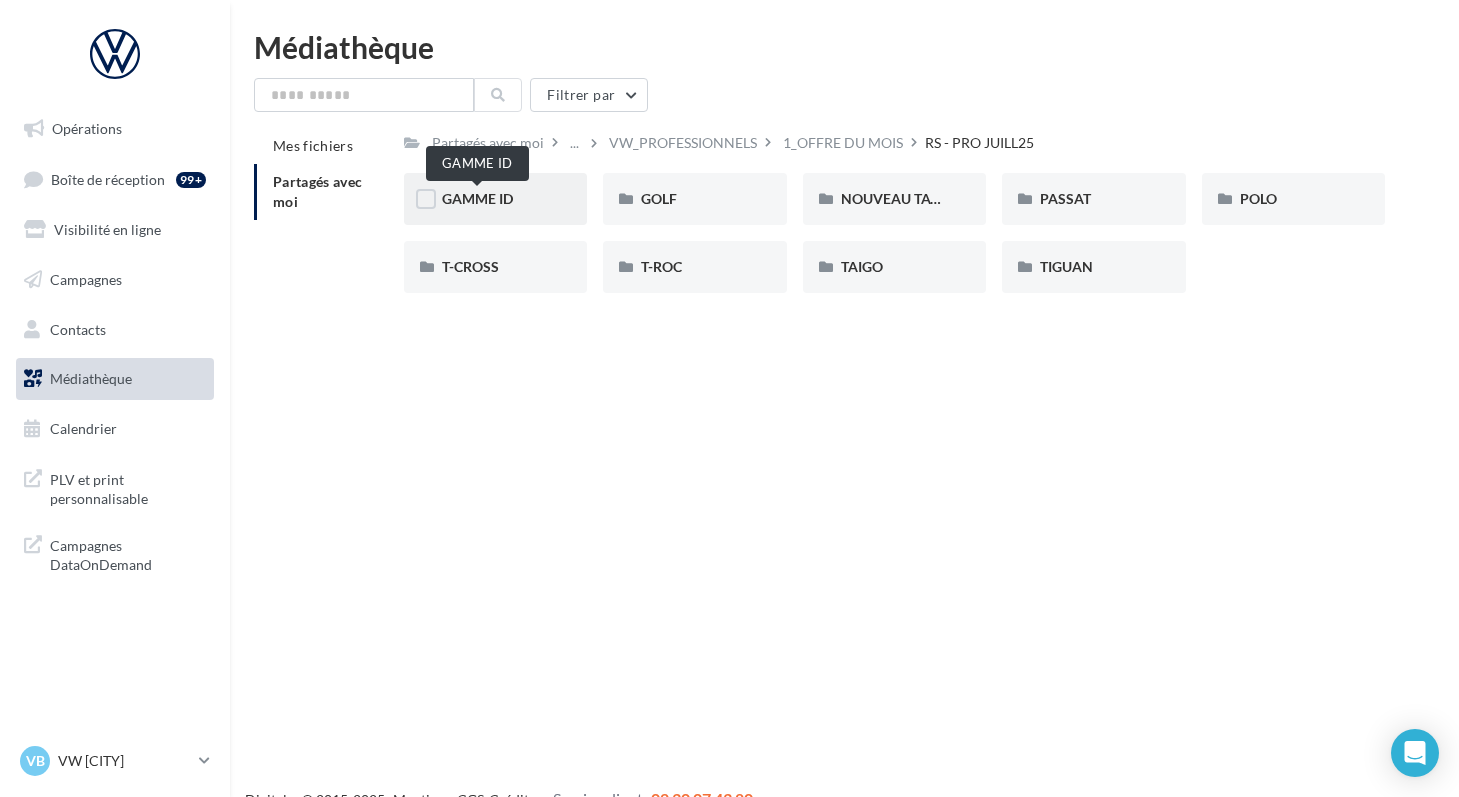 click on "GAMME ID" at bounding box center (477, 198) 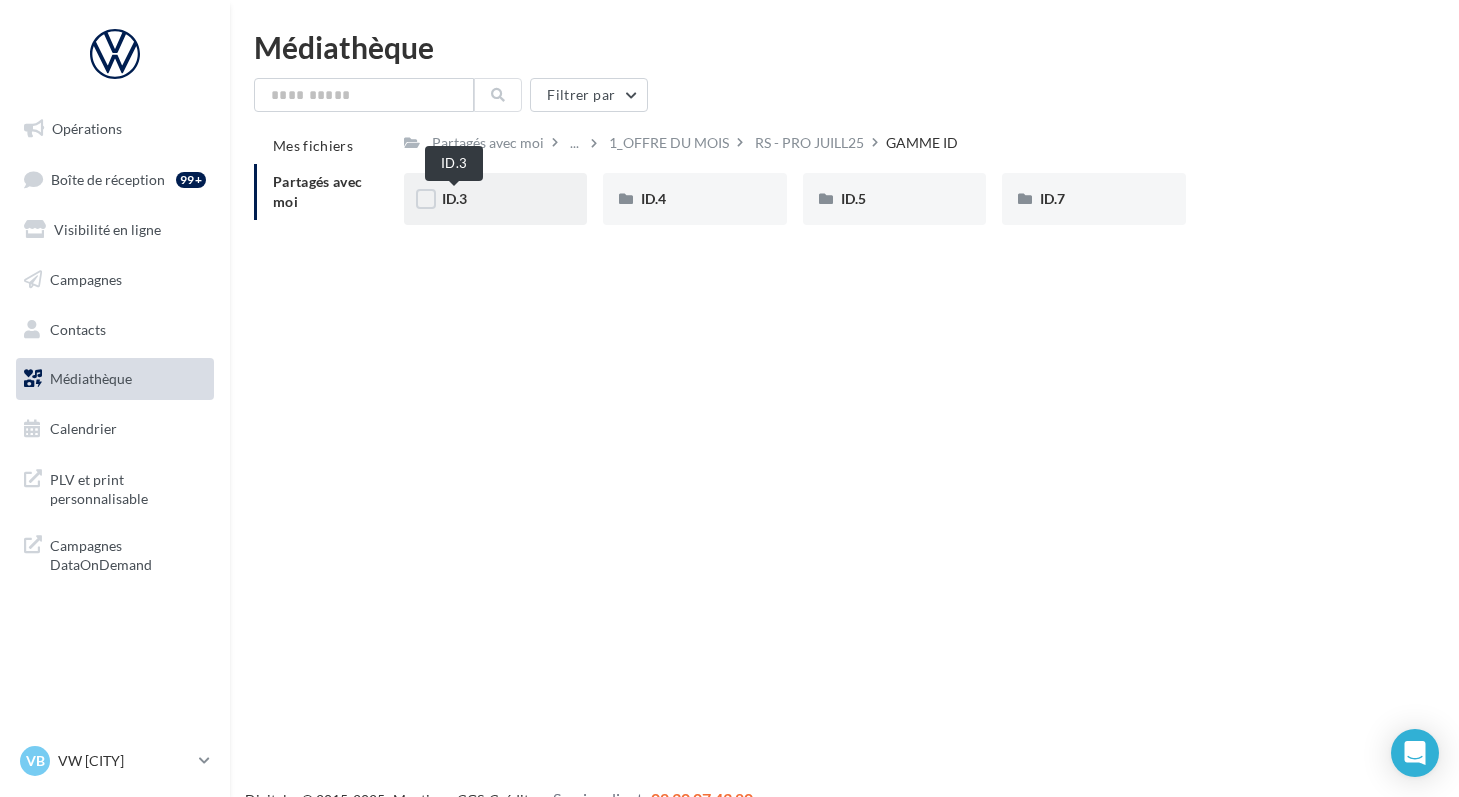click on "ID.3" at bounding box center [454, 198] 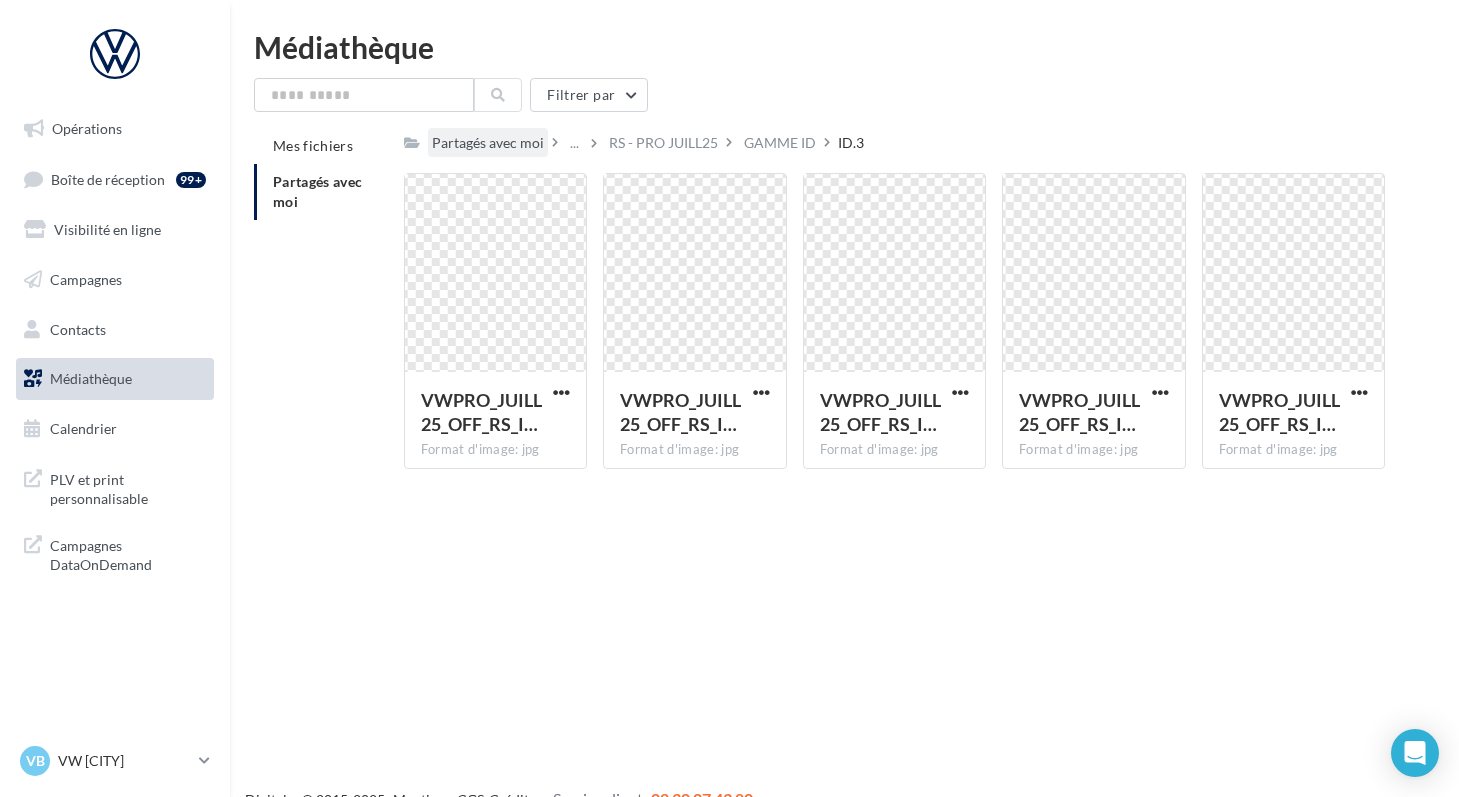 click on "Partagés avec moi" at bounding box center (488, 143) 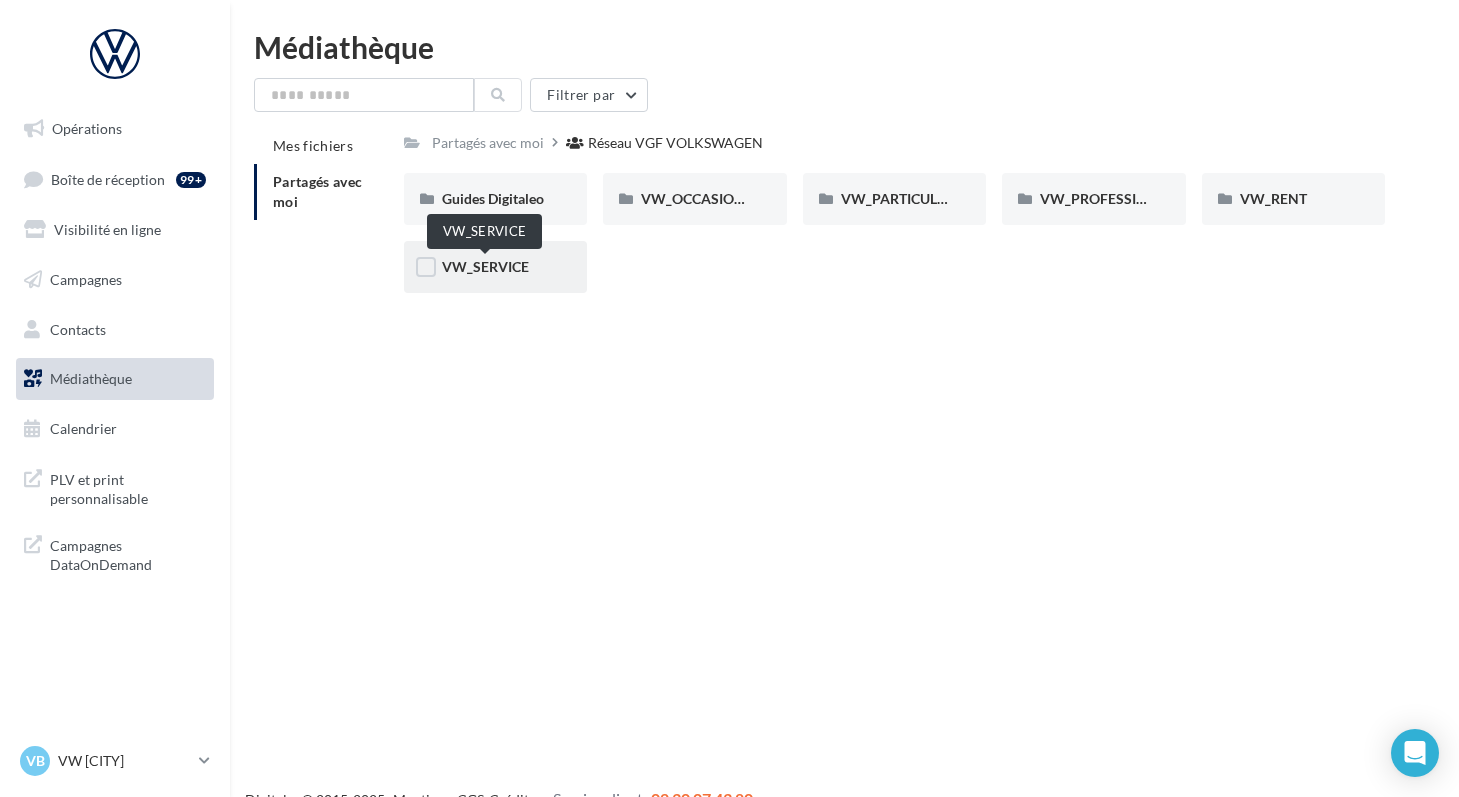 click on "VW_SERVICE" at bounding box center (485, 266) 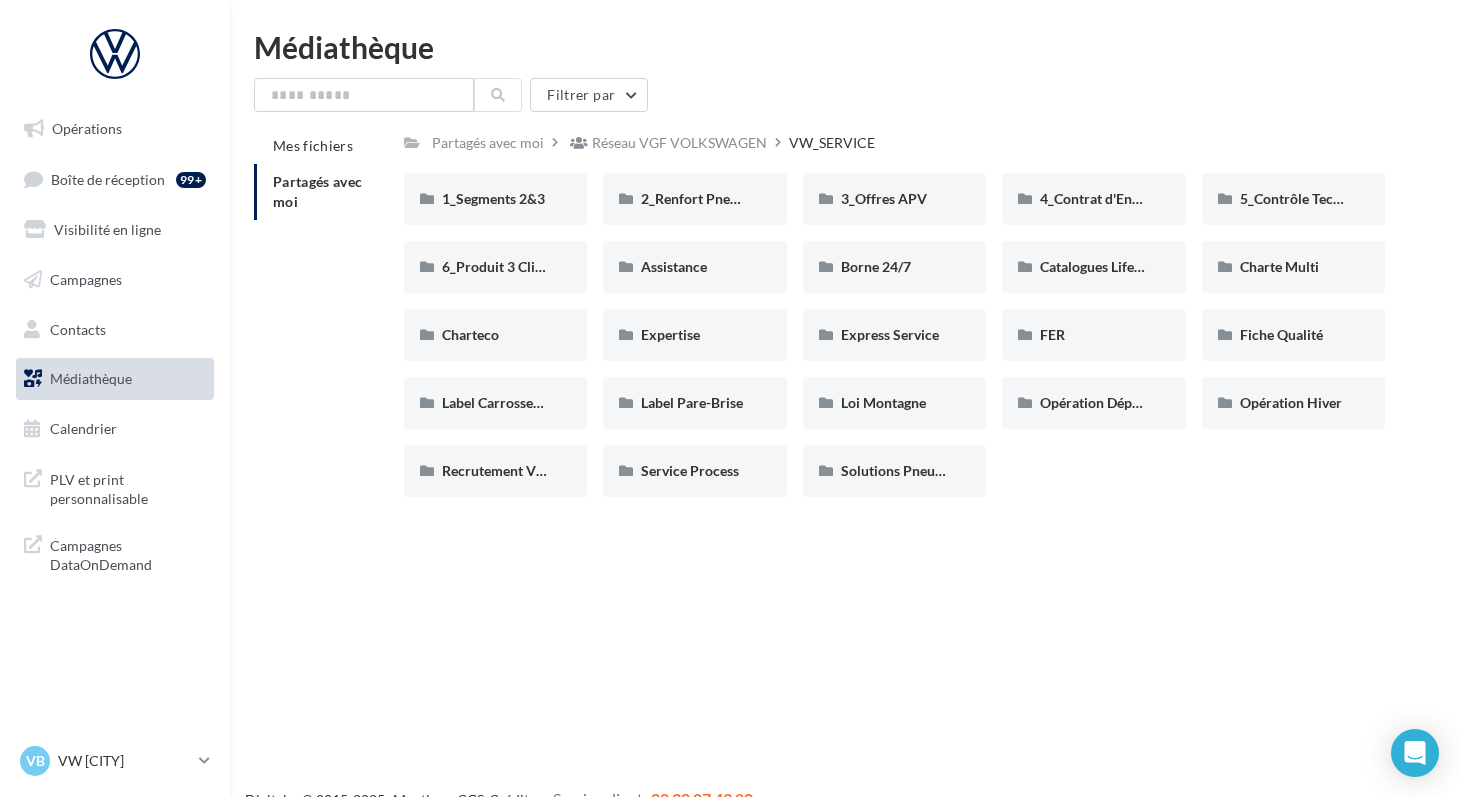 click on "Médiathèque" at bounding box center [844, 47] 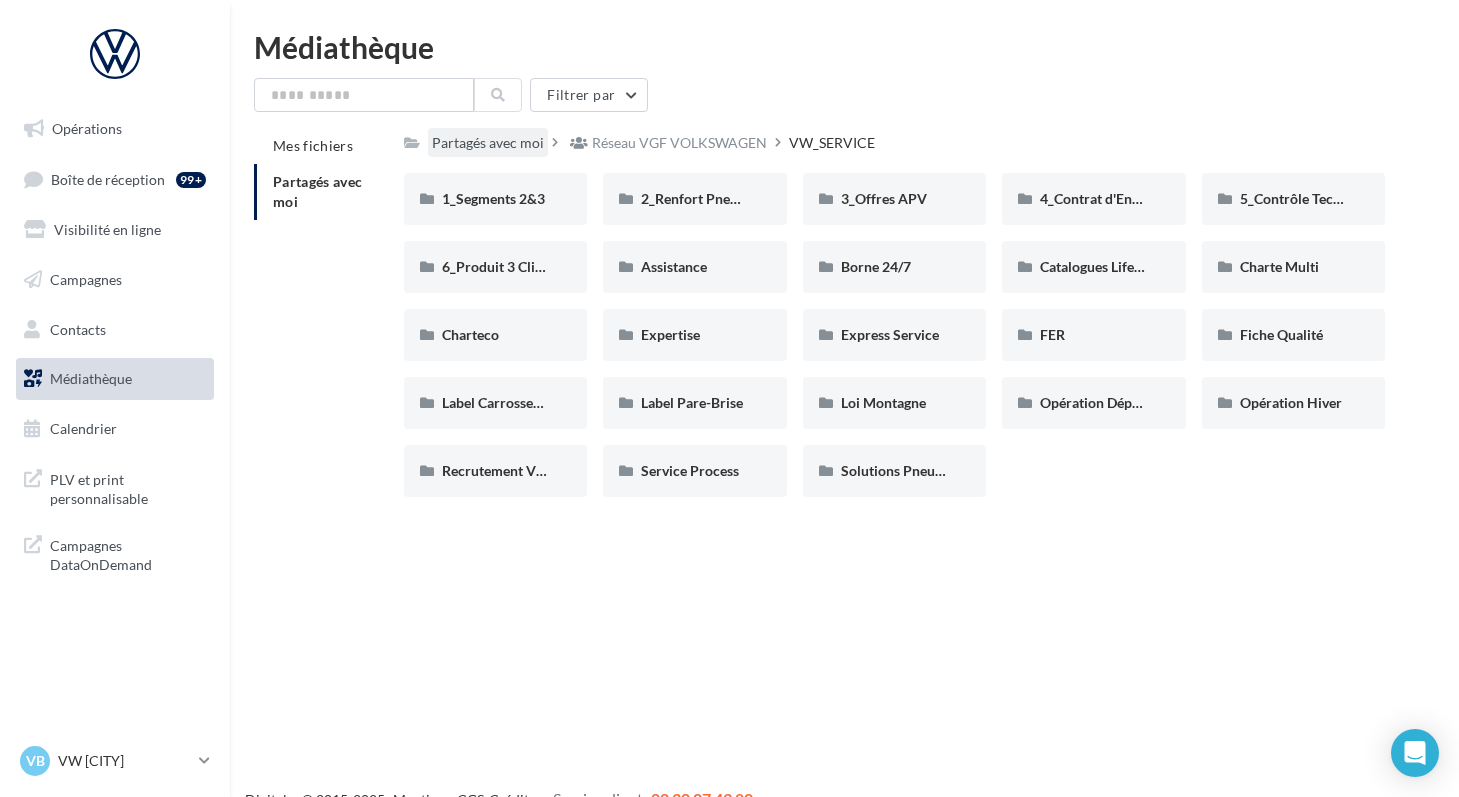 click on "Partagés avec moi" at bounding box center [488, 143] 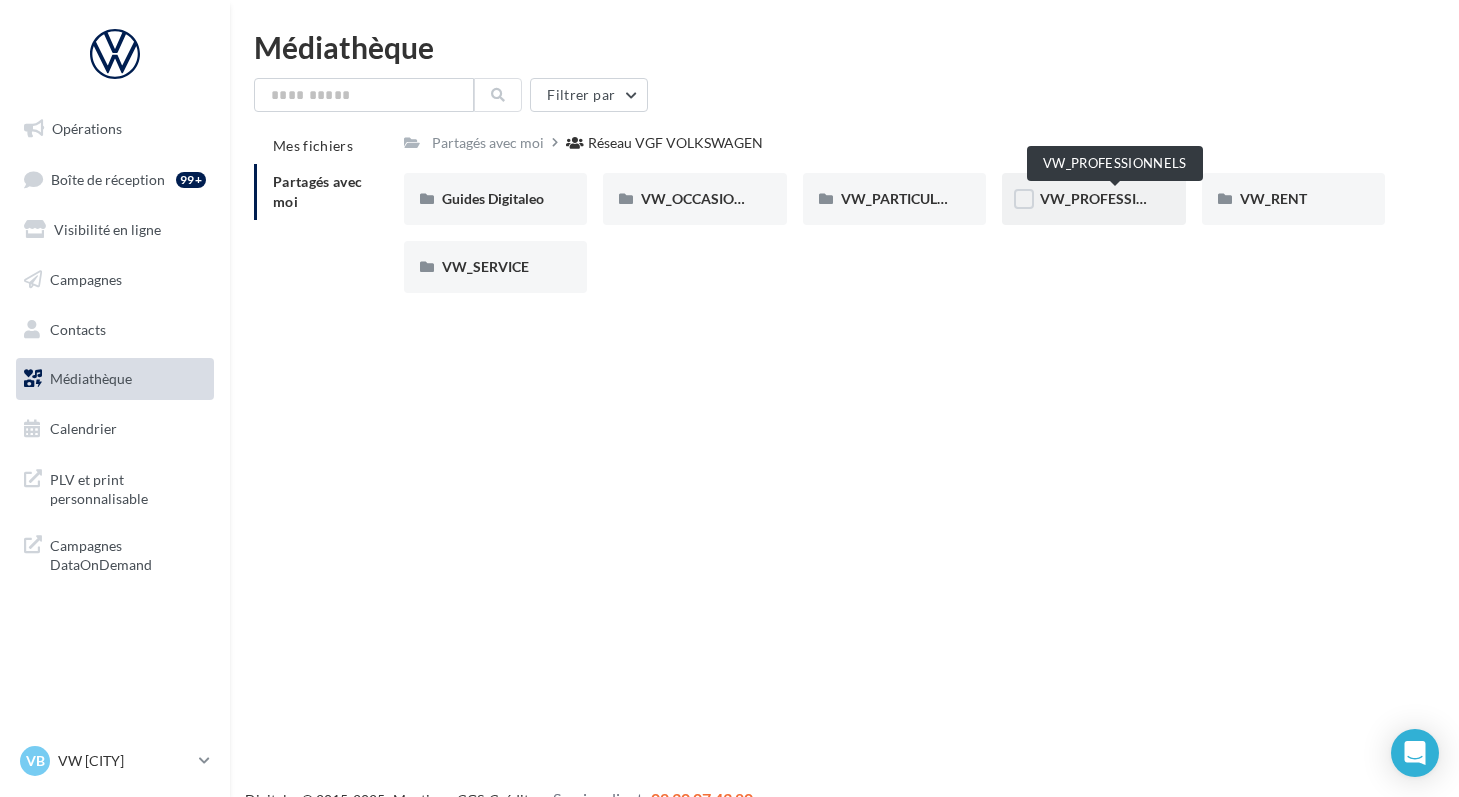 click on "VW_PROFESSIONNELS" at bounding box center (1116, 198) 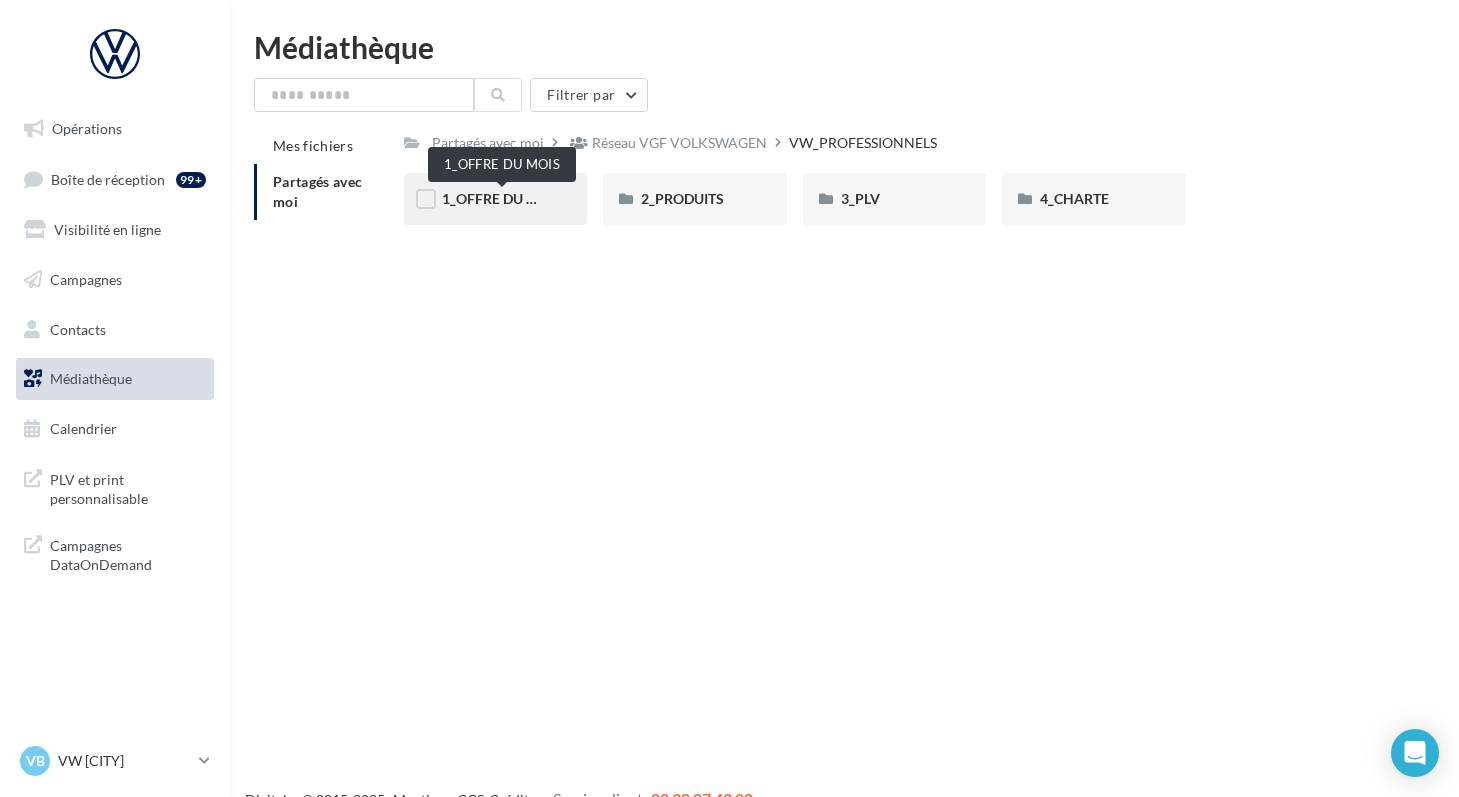 click on "1_OFFRE DU MOIS" at bounding box center (502, 198) 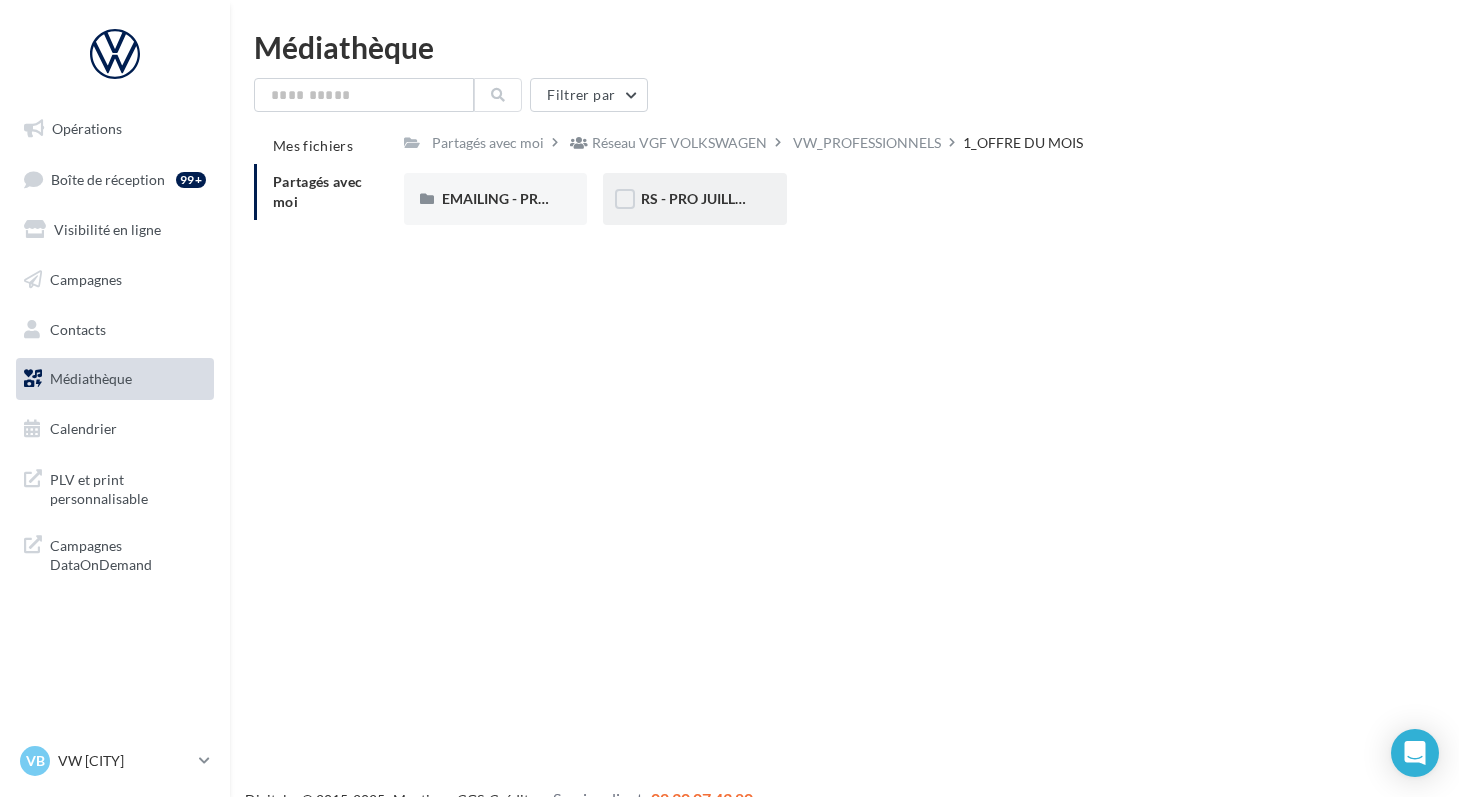click on "RS - PRO JUILL25" at bounding box center (496, 199) 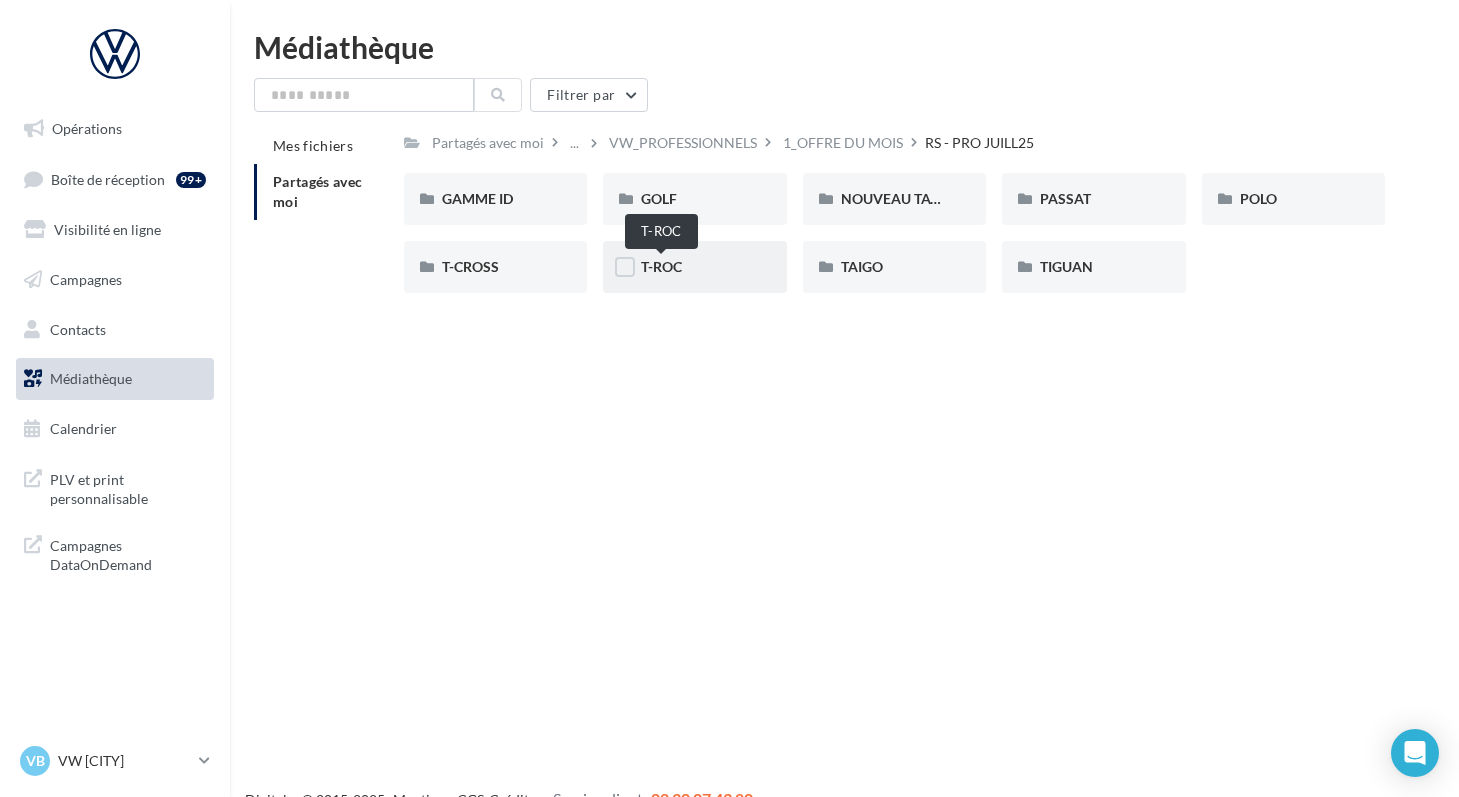click on "T-ROC" at bounding box center (661, 266) 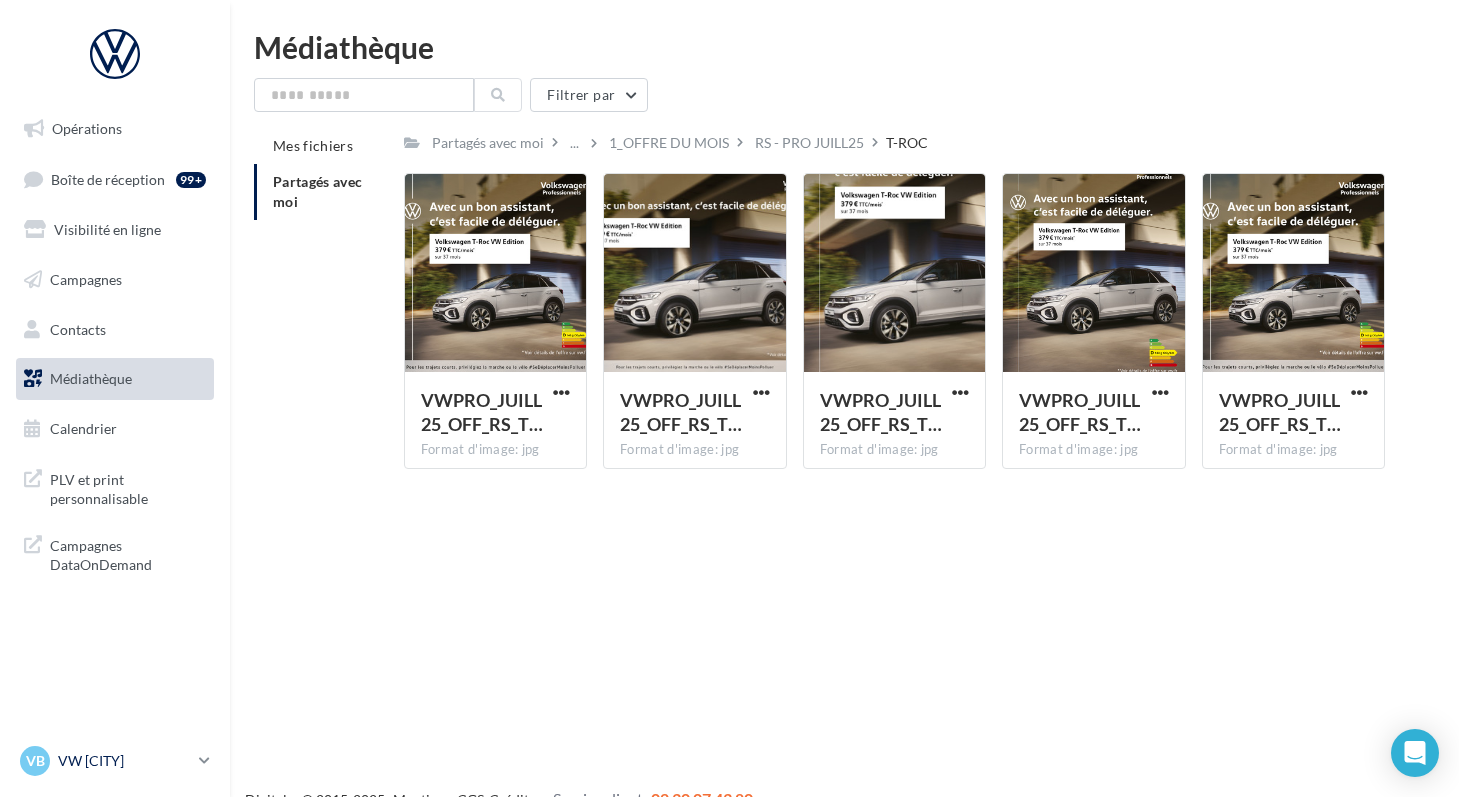 click on "VW [CITY]" at bounding box center (124, 761) 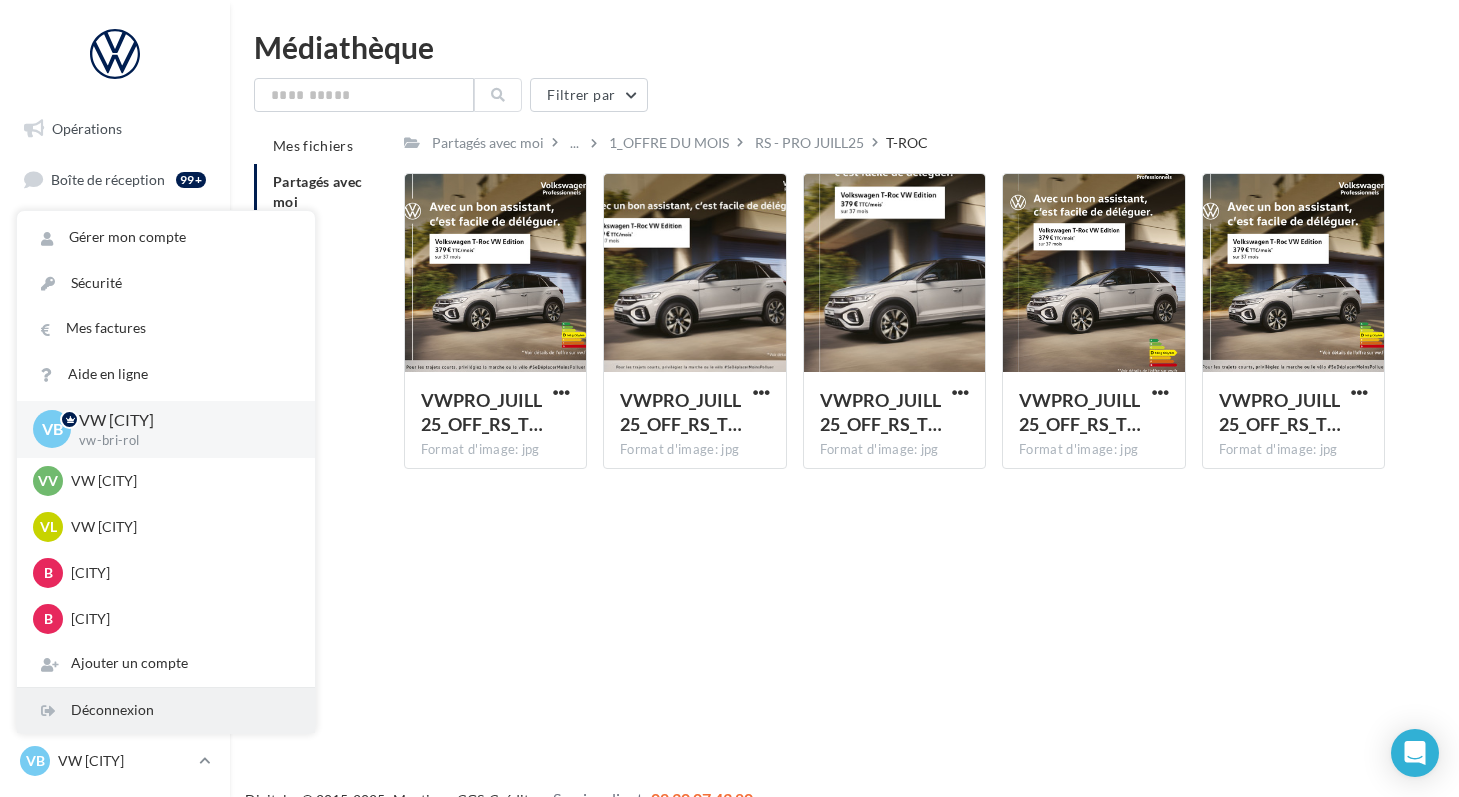 click on "Déconnexion" at bounding box center [166, 710] 